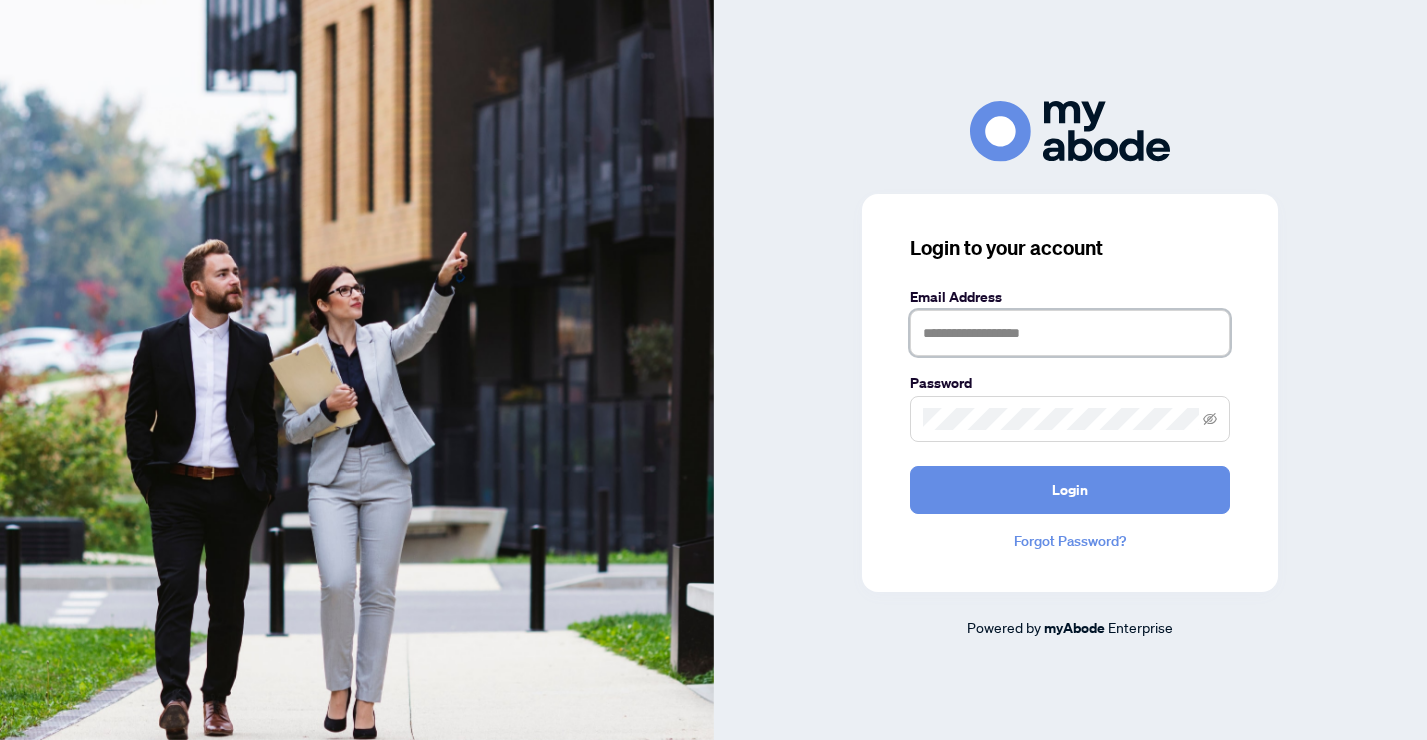 scroll, scrollTop: 0, scrollLeft: 0, axis: both 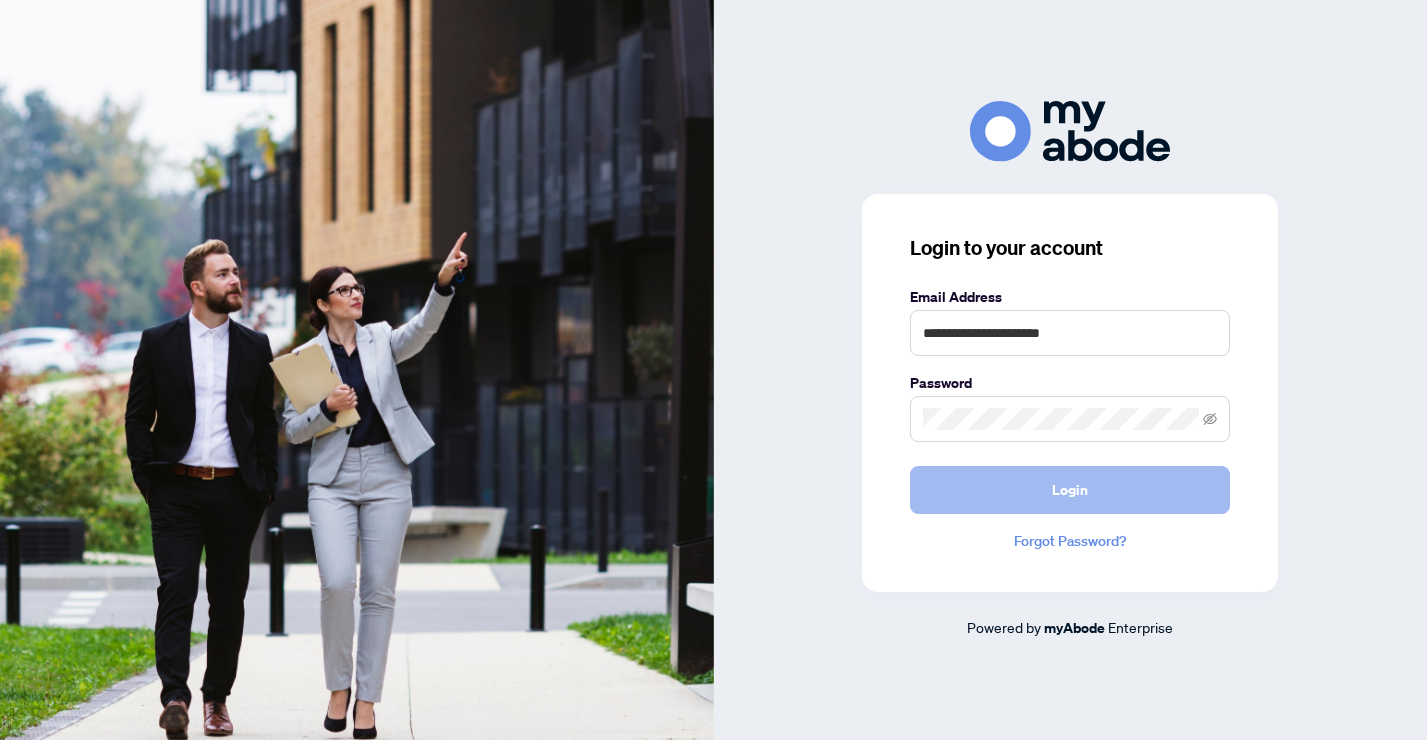 click on "Login" at bounding box center (1070, 490) 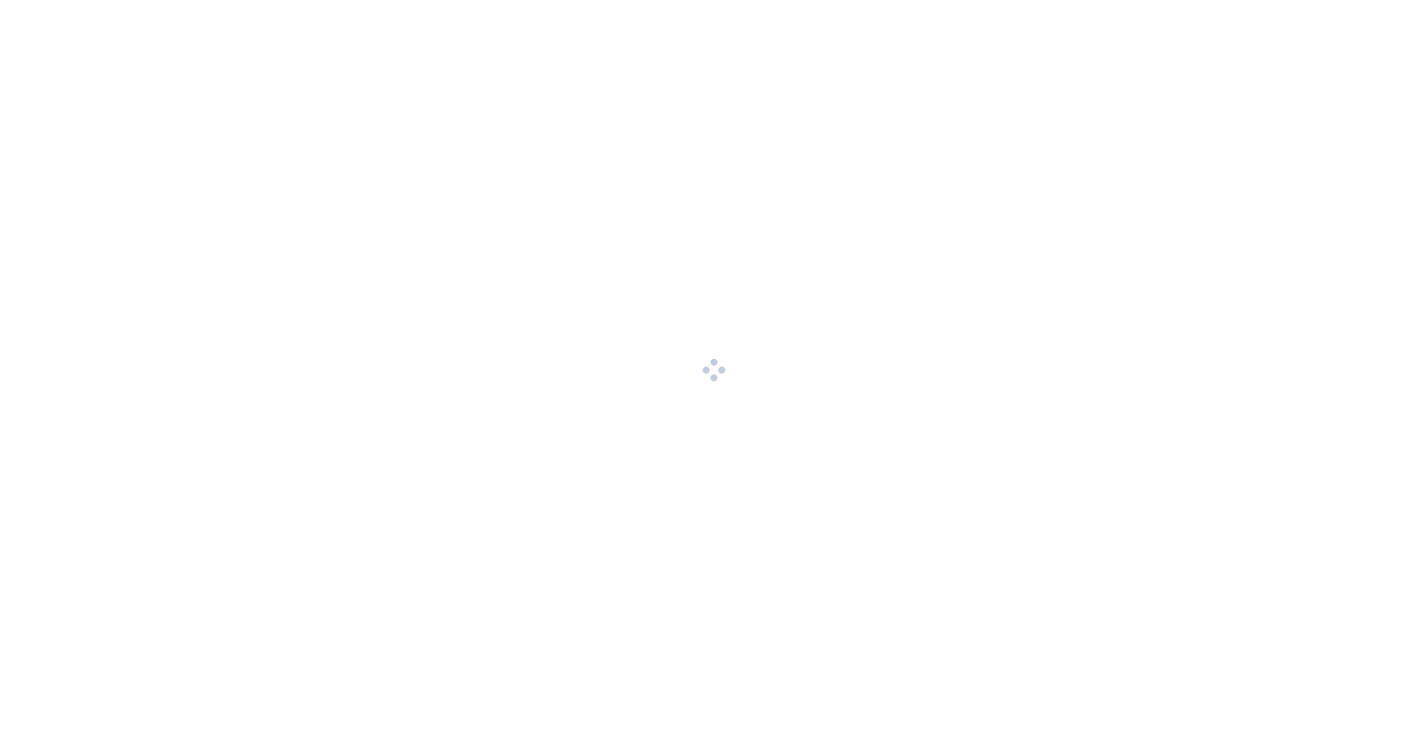 scroll, scrollTop: 0, scrollLeft: 0, axis: both 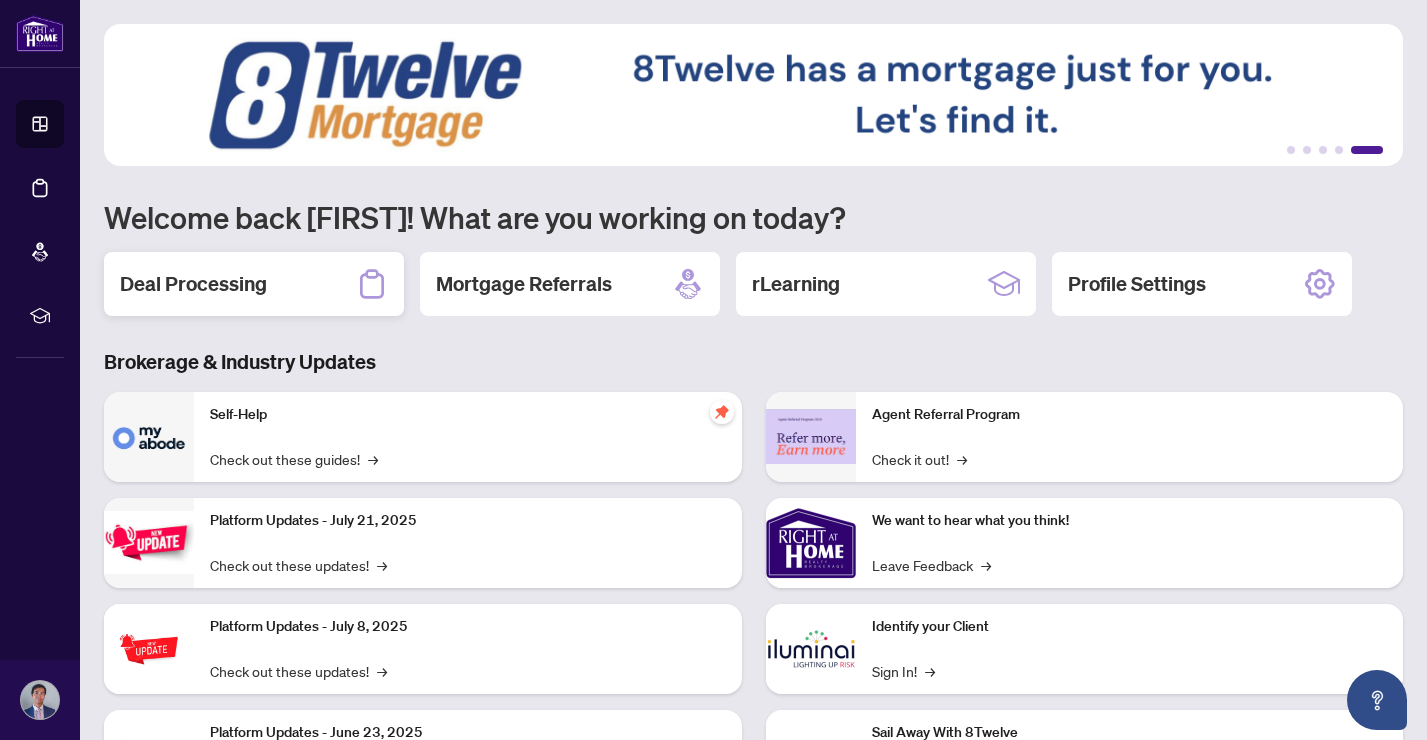 click on "Deal Processing" at bounding box center (193, 284) 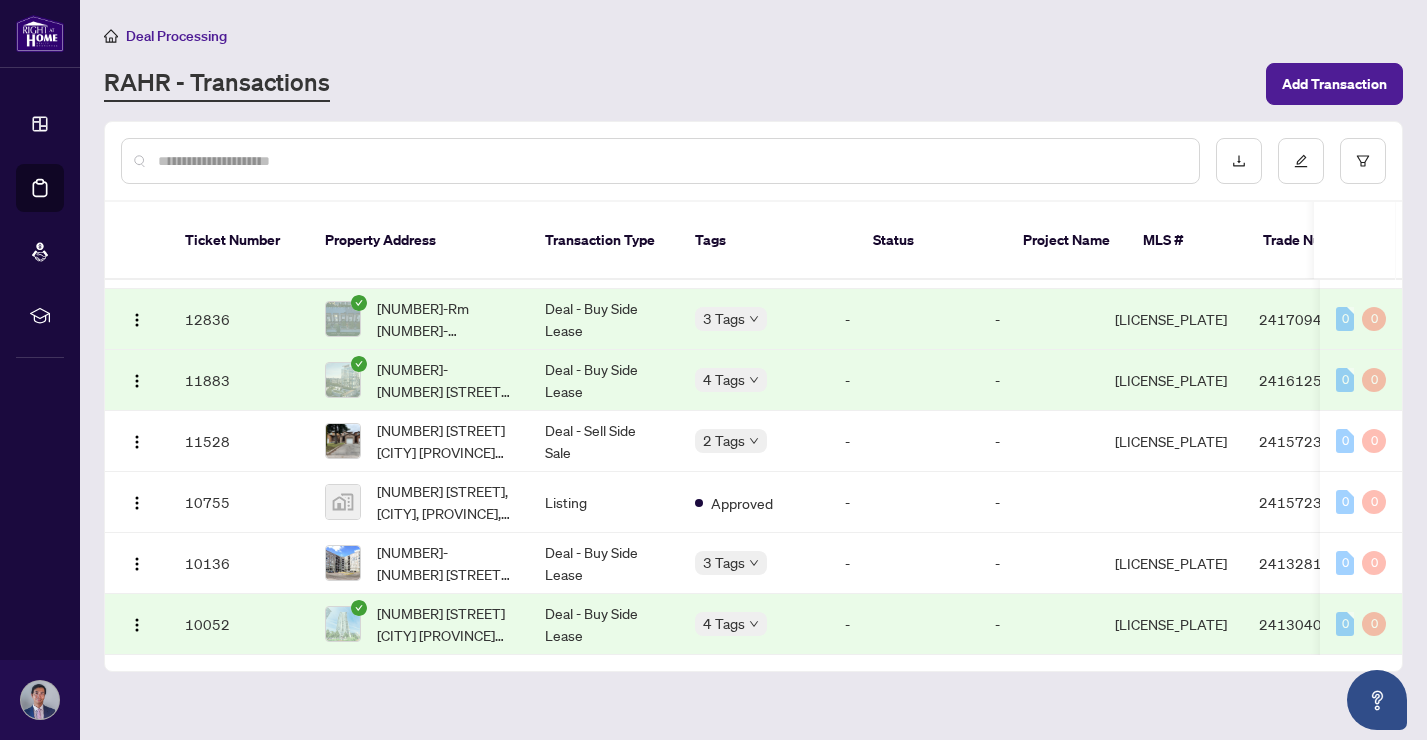 scroll, scrollTop: 485, scrollLeft: 0, axis: vertical 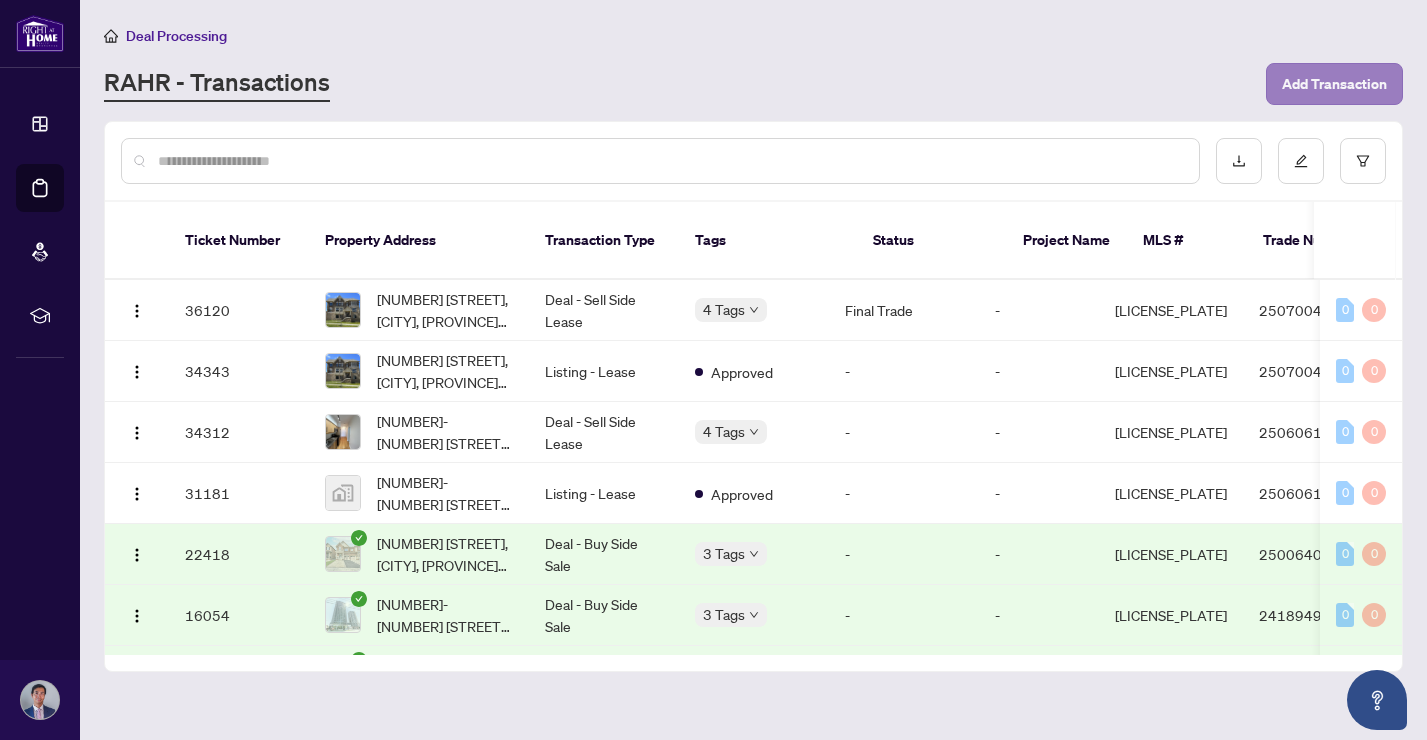 click on "Add Transaction" at bounding box center [1334, 84] 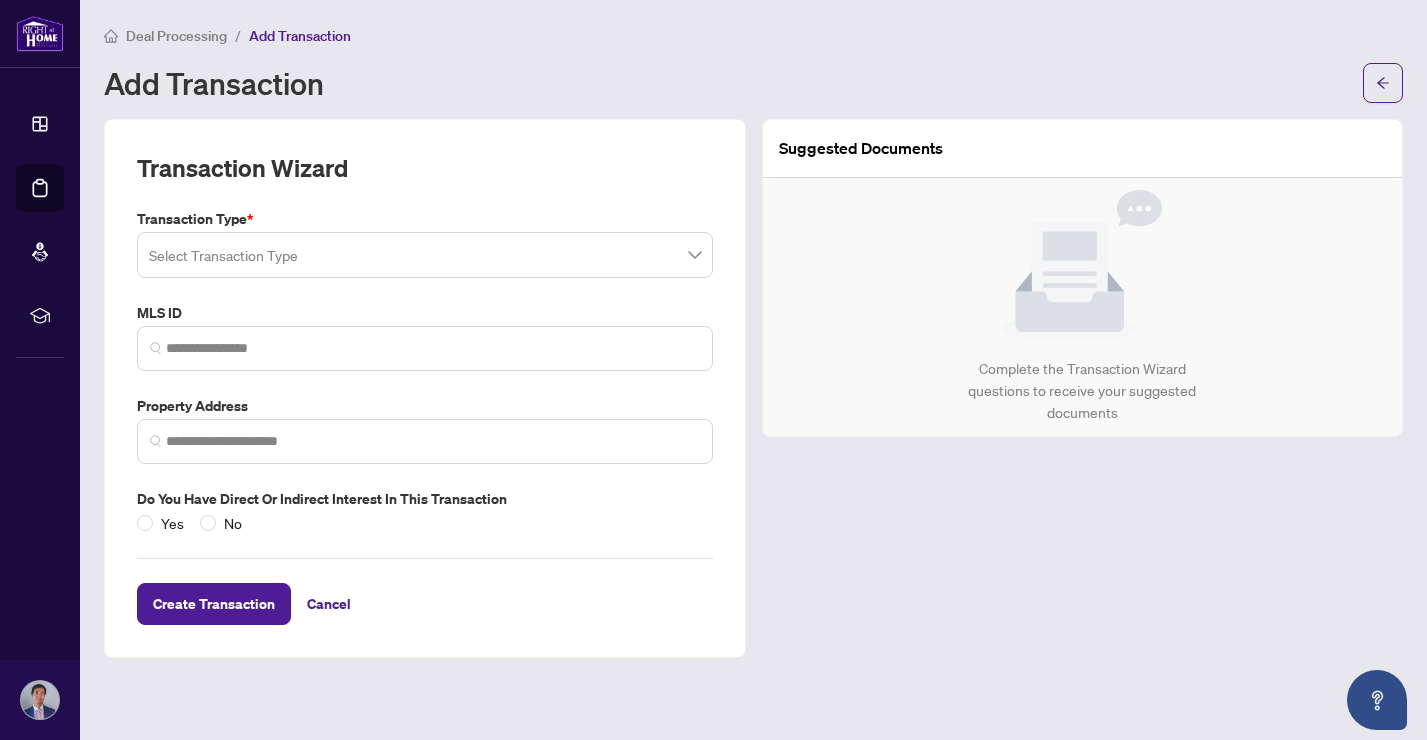 click at bounding box center (425, 255) 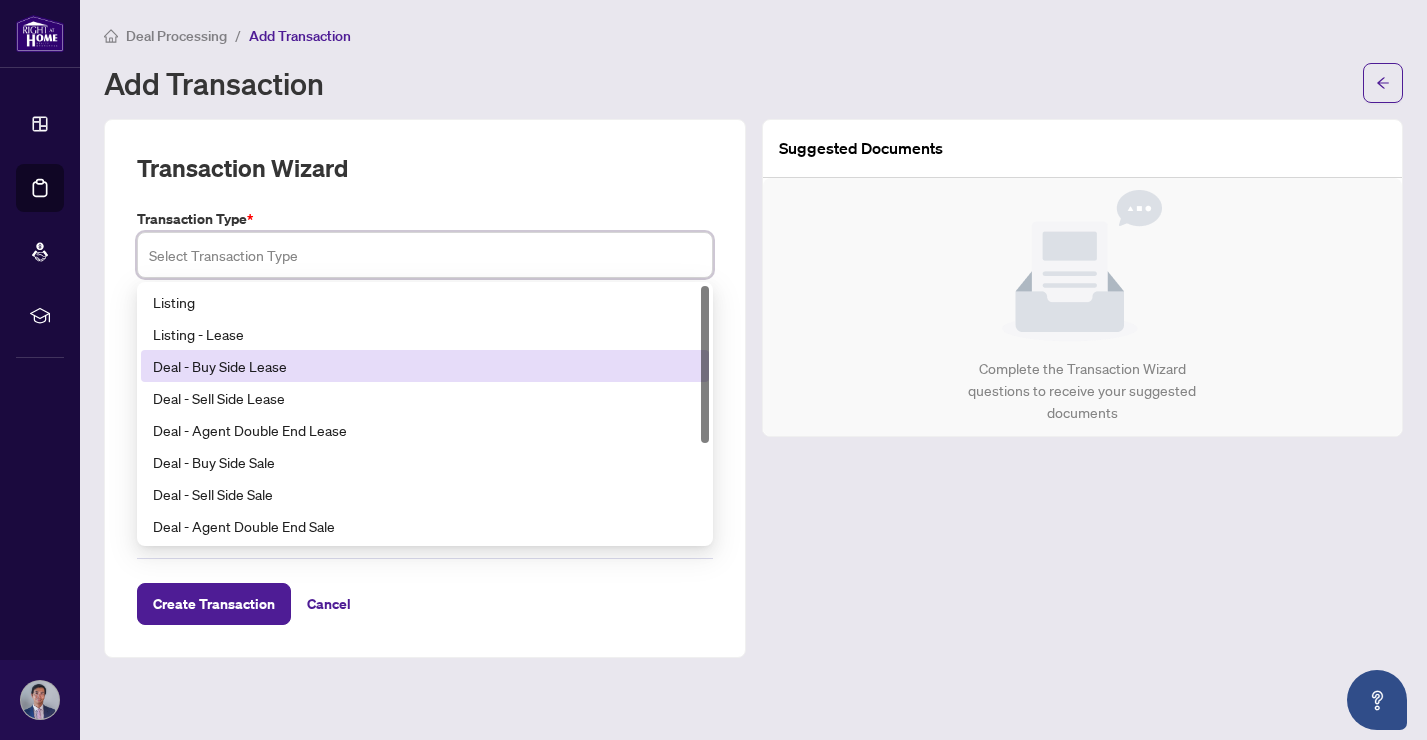 click on "Deal - Buy Side Lease" at bounding box center [425, 366] 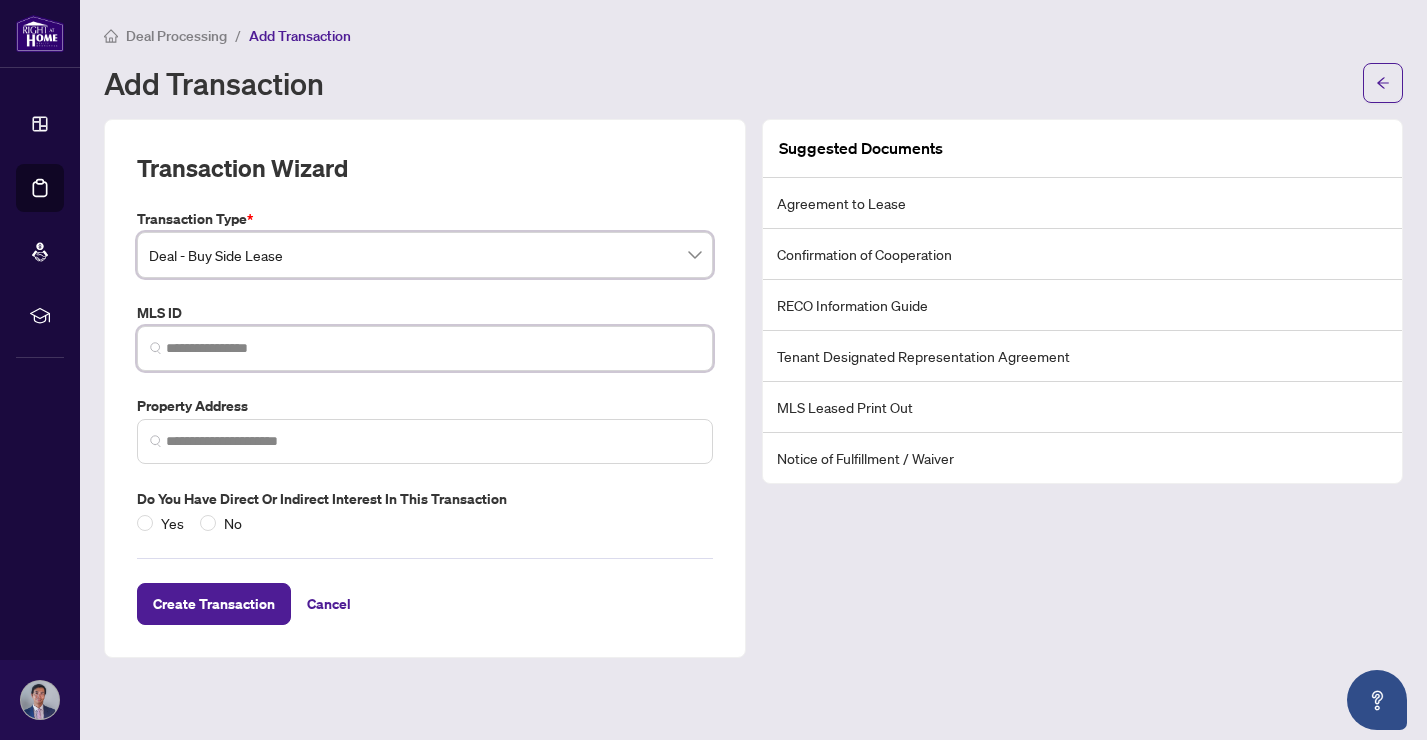click at bounding box center (433, 348) 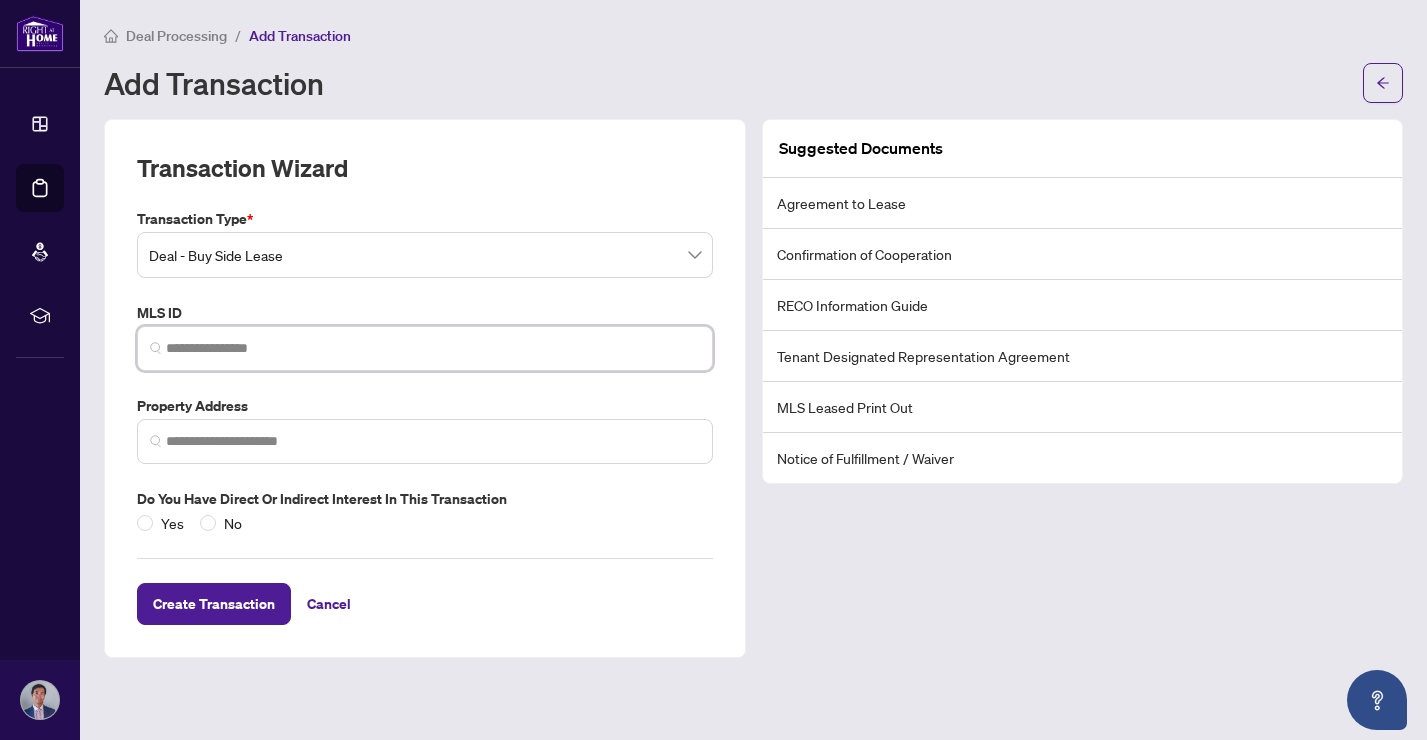 paste on "*********" 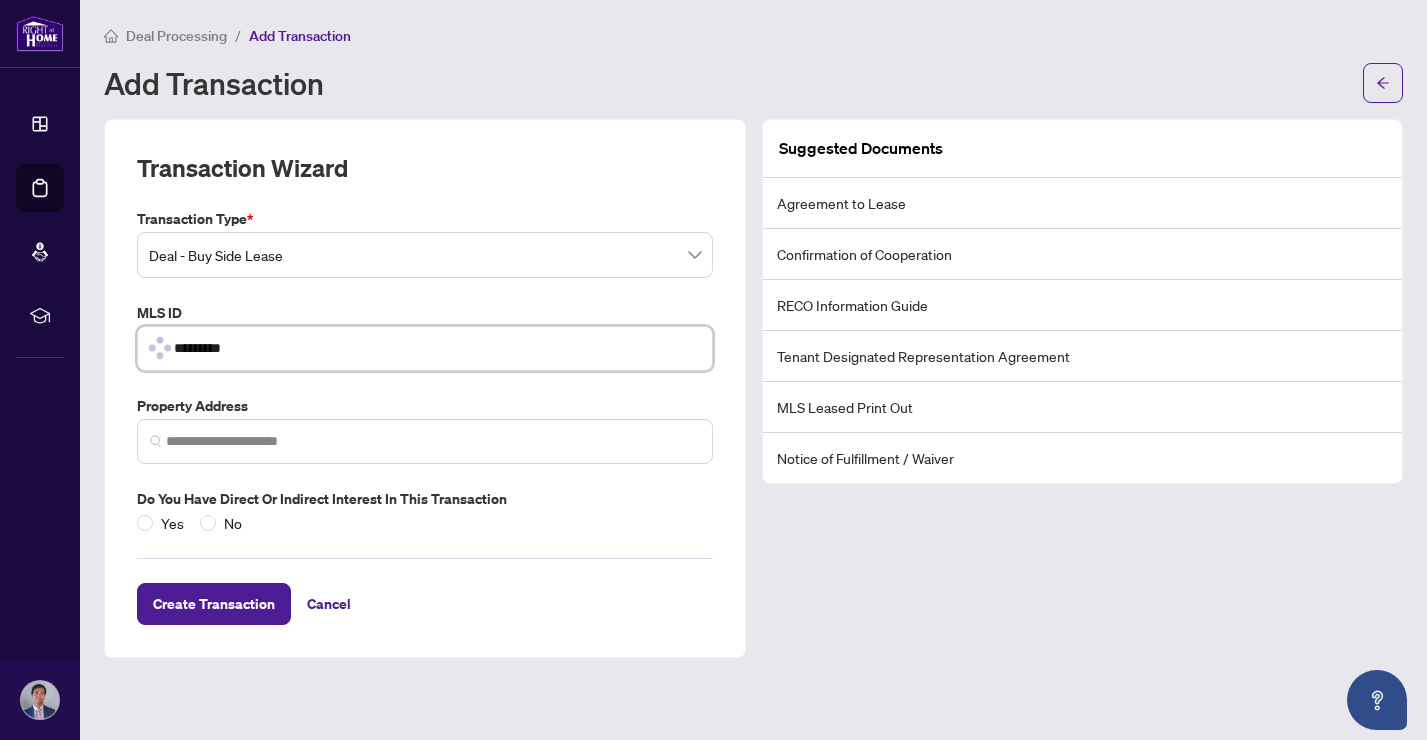 type on "*********" 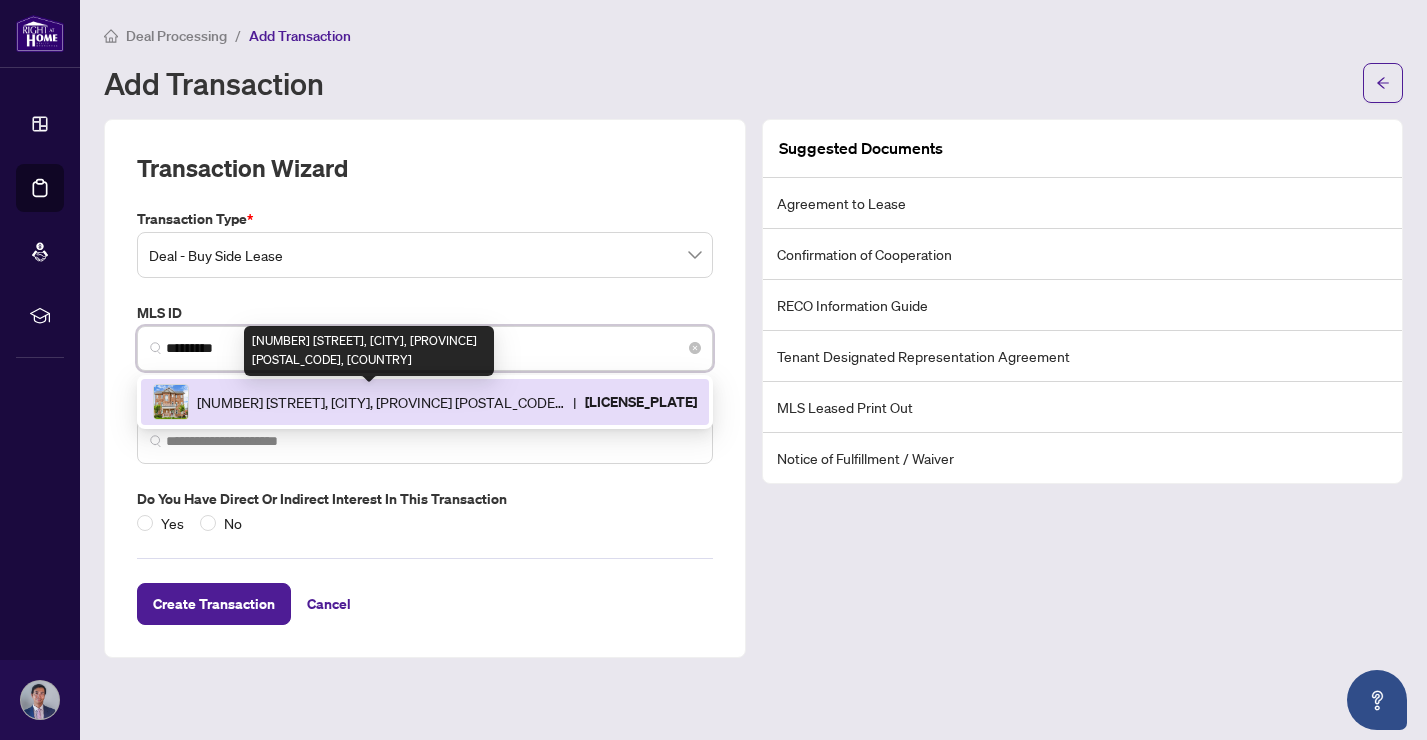 click on "29 Spiv Grove Way, Markham, Ontario L6E 0T6, Canada" at bounding box center (381, 402) 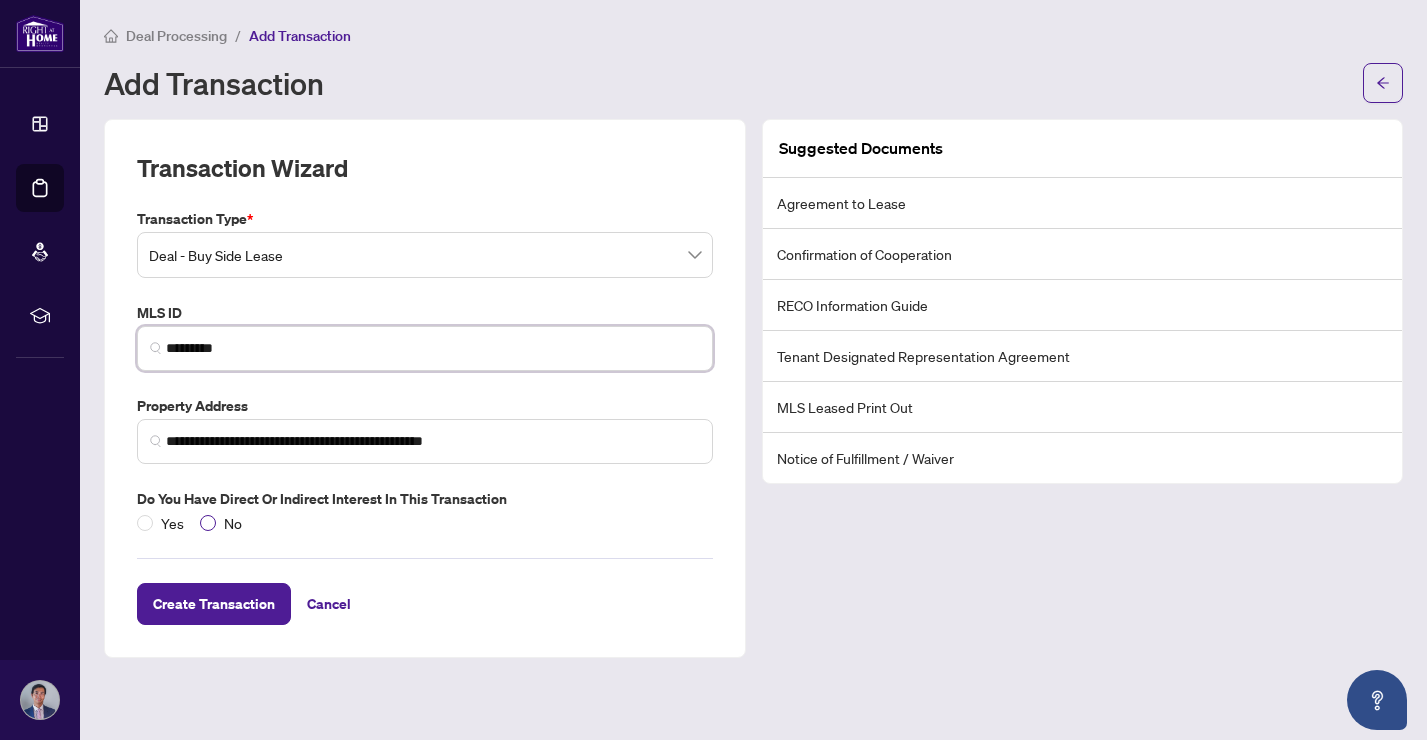 type on "*********" 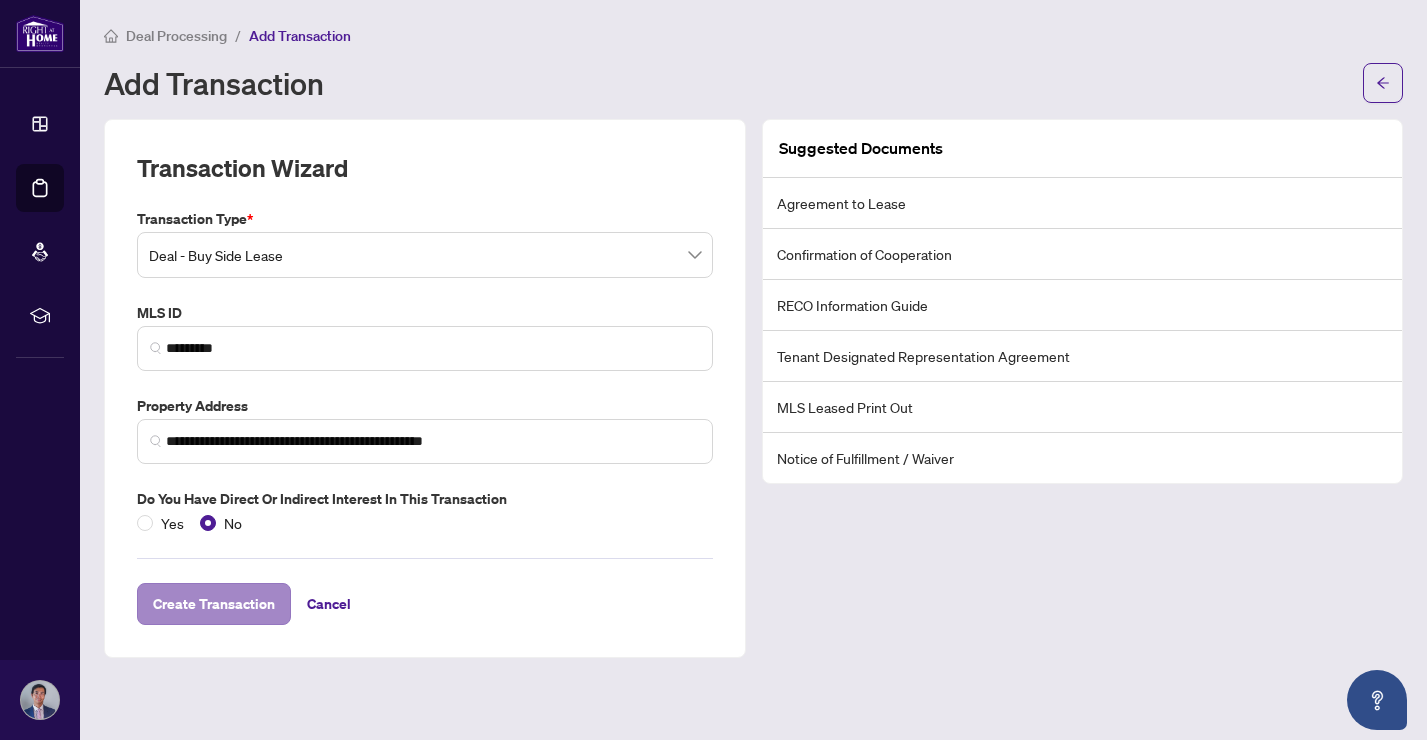 click on "Create Transaction" at bounding box center [214, 604] 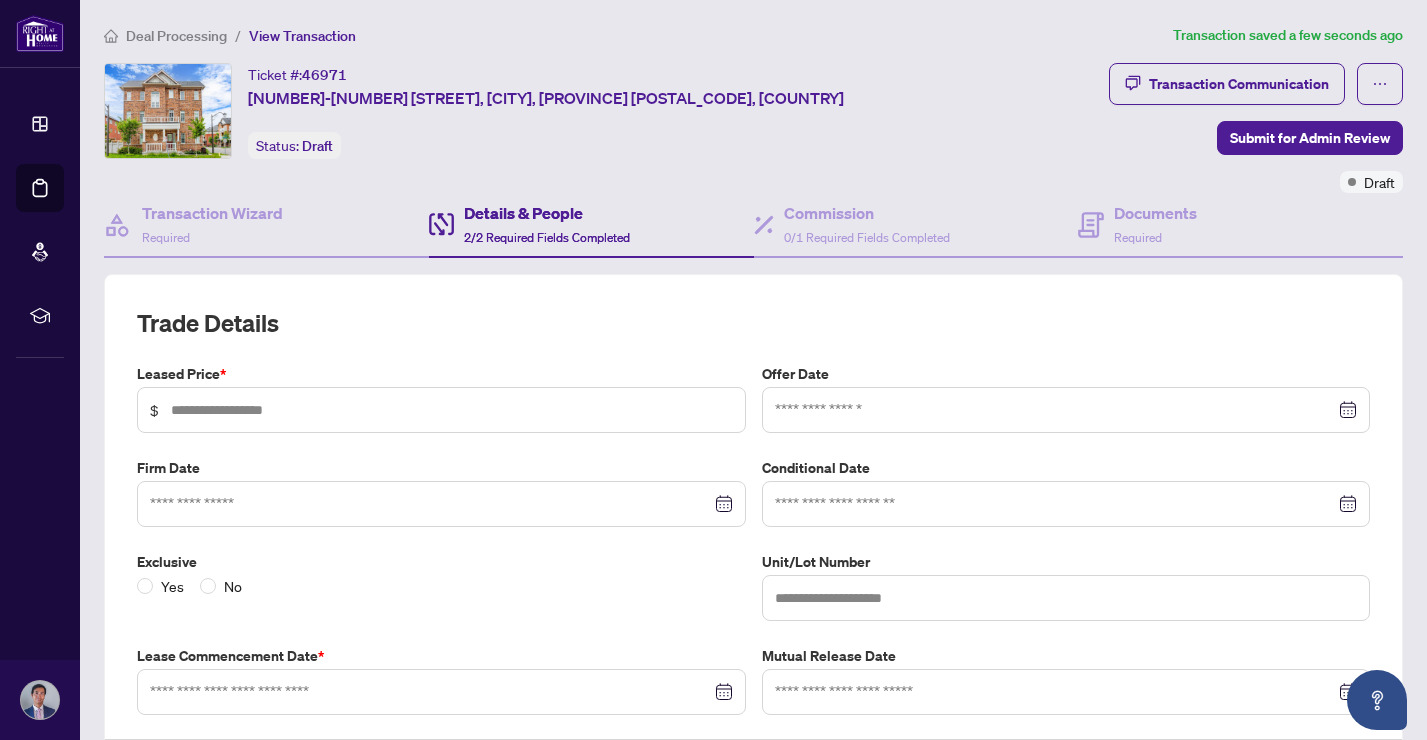 type on "*****" 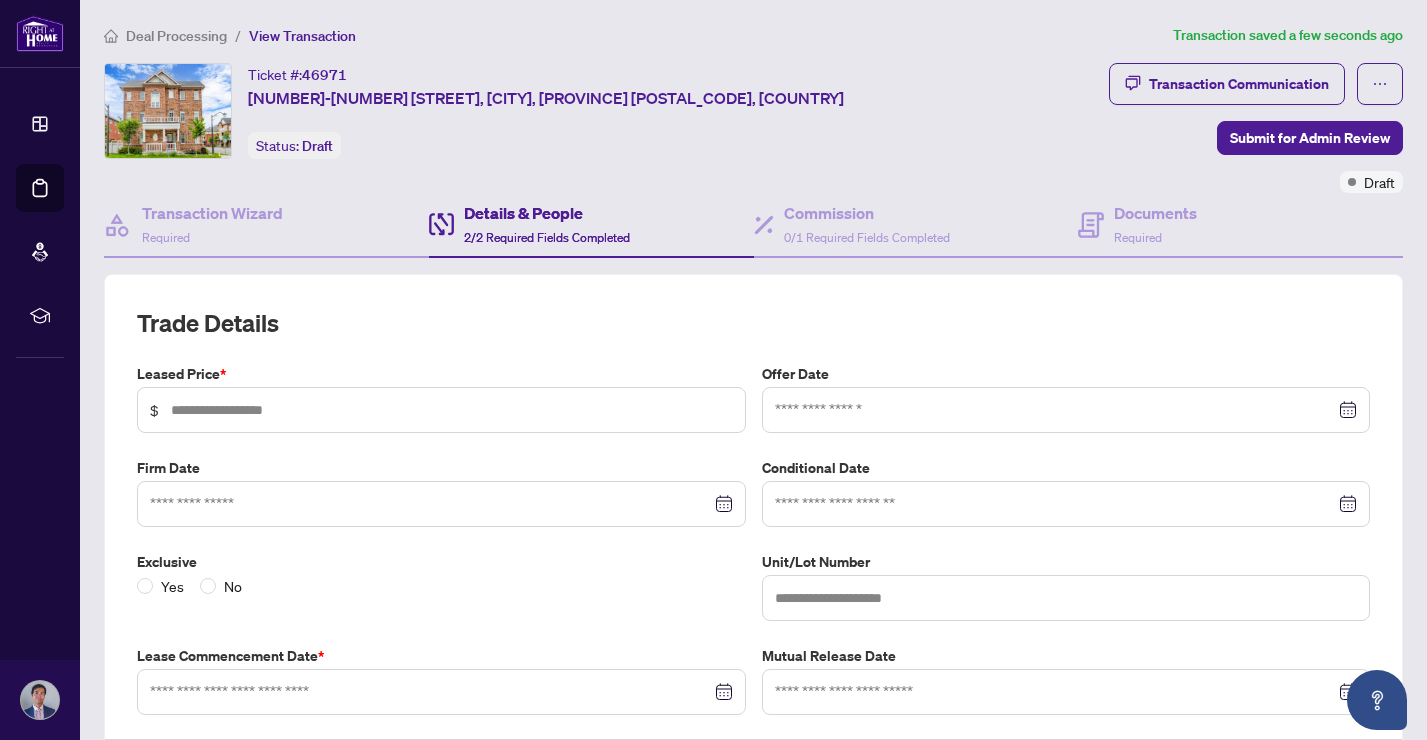 type on "**" 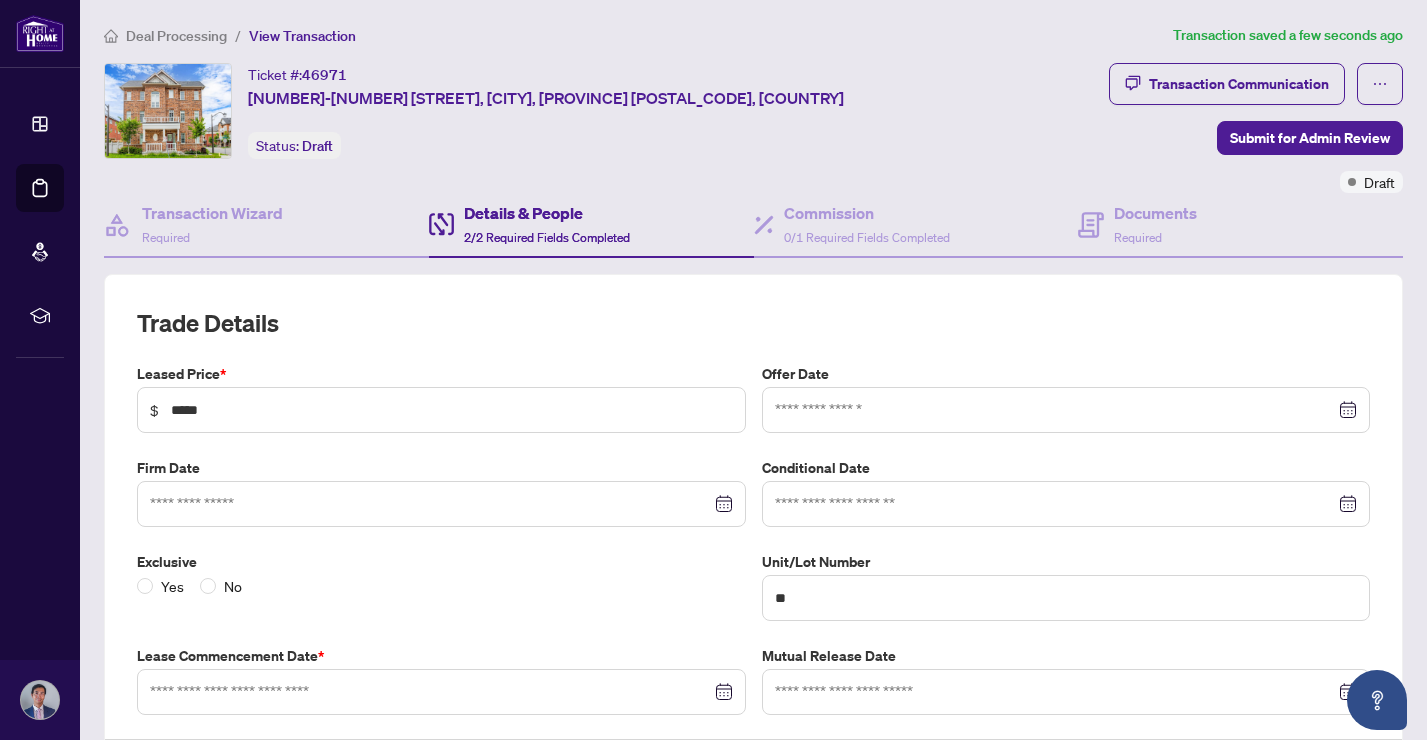 type on "**********" 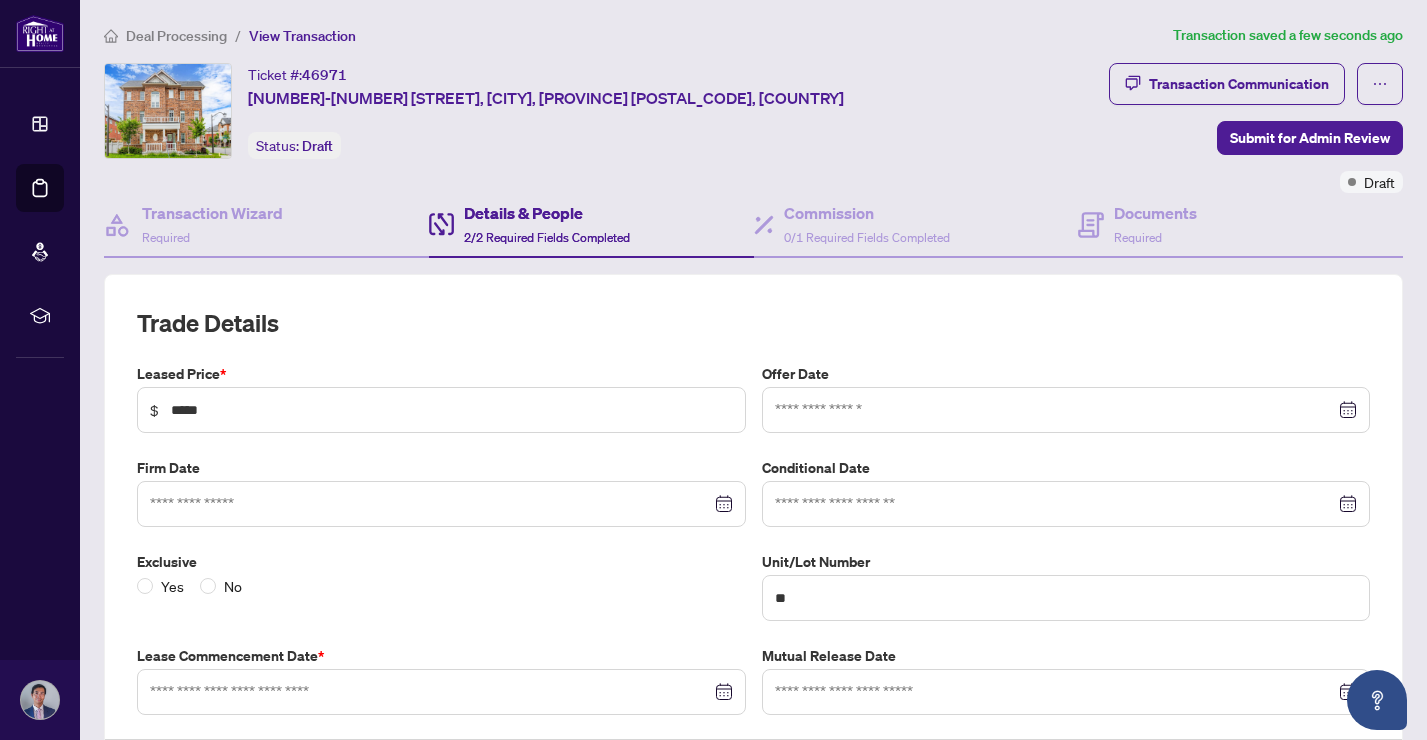 type on "**********" 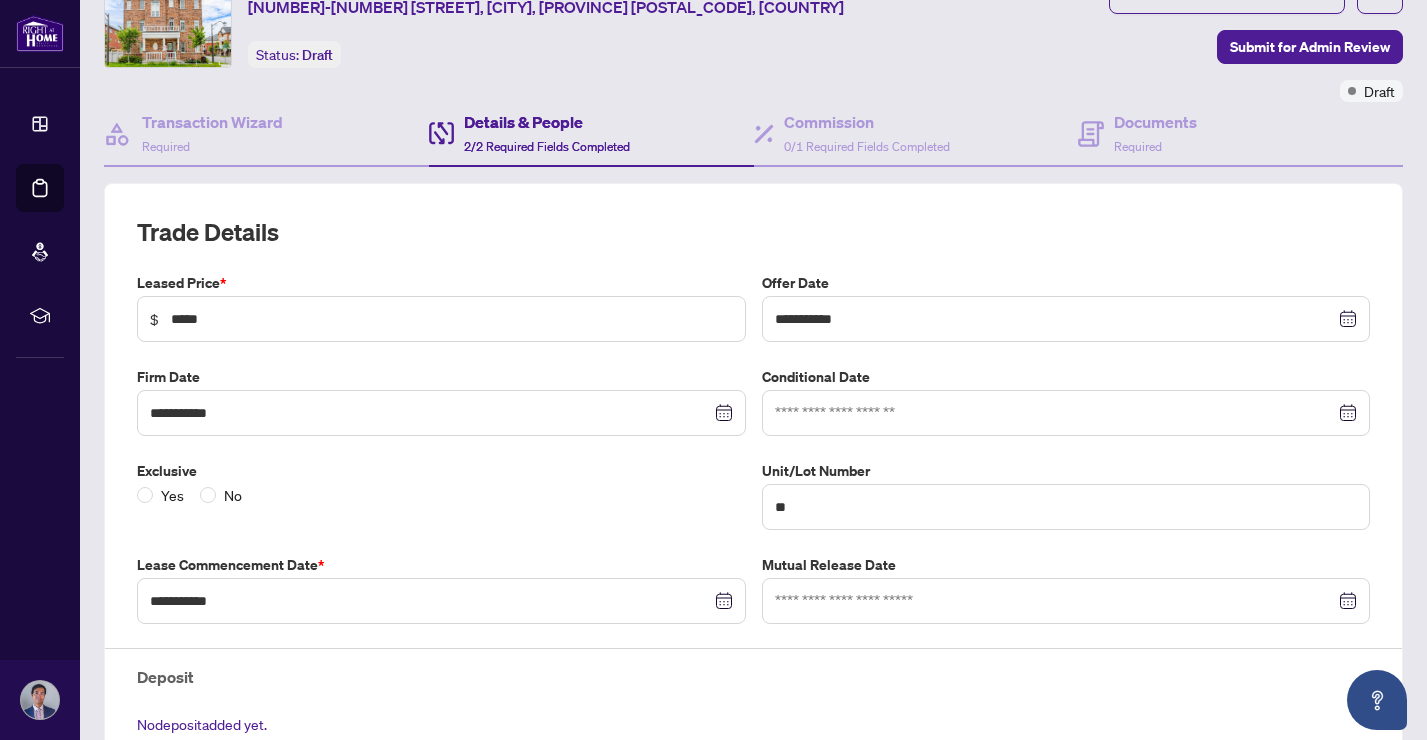 scroll, scrollTop: 98, scrollLeft: 0, axis: vertical 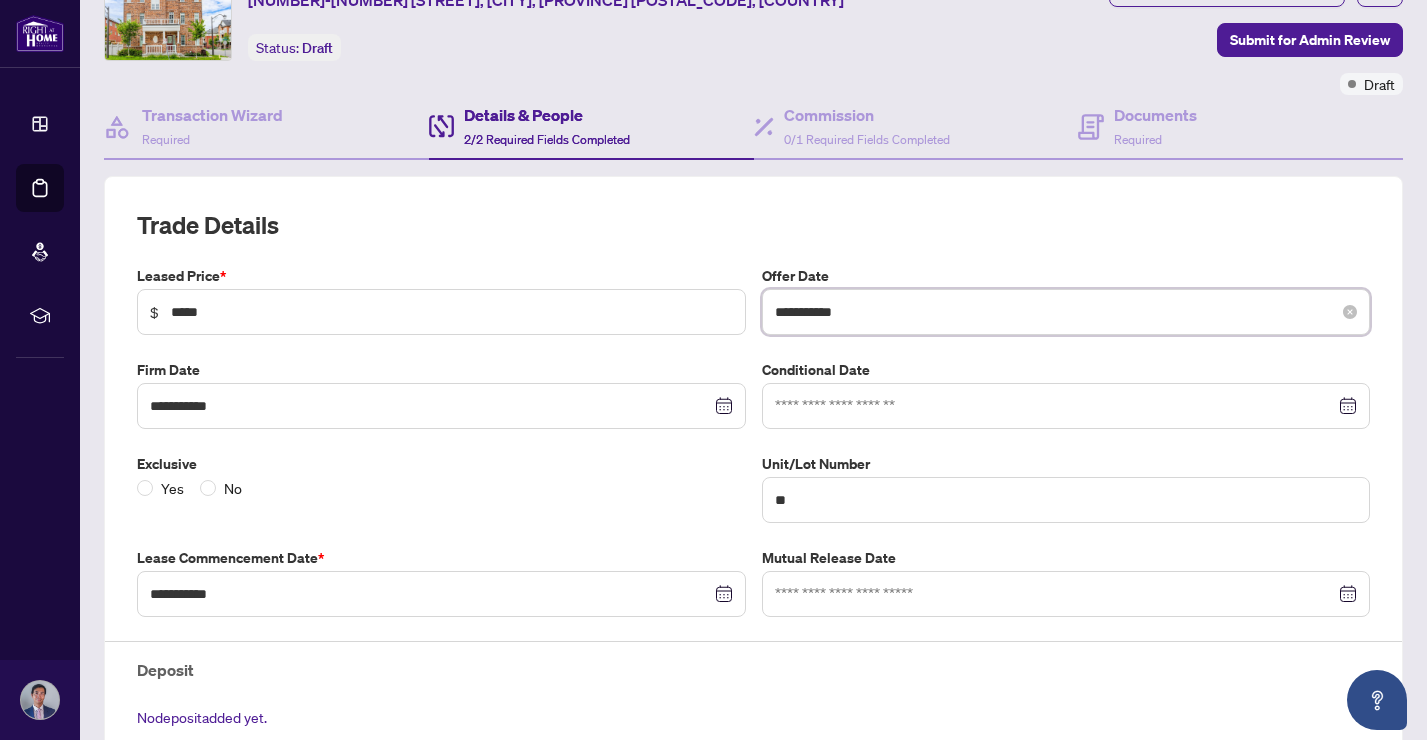 click on "**********" at bounding box center [1055, 312] 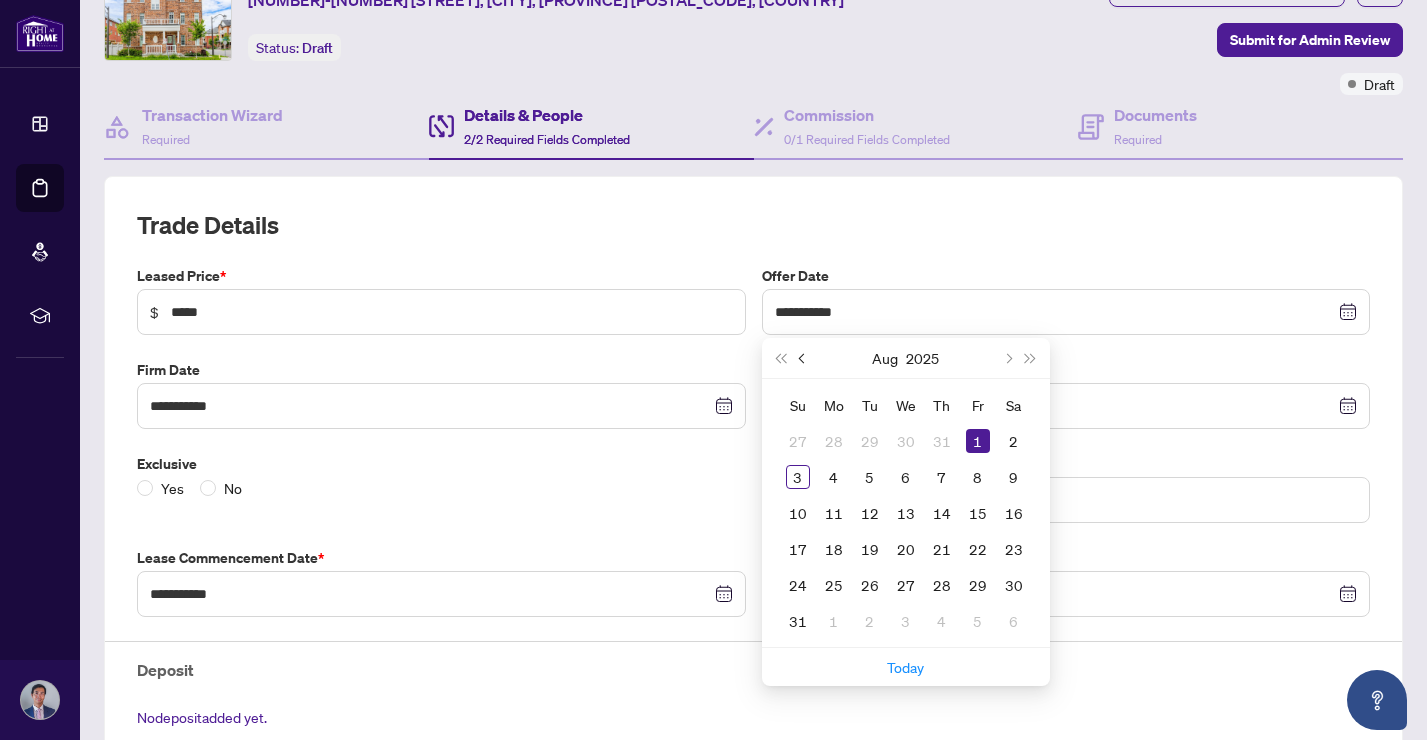 click at bounding box center [803, 358] 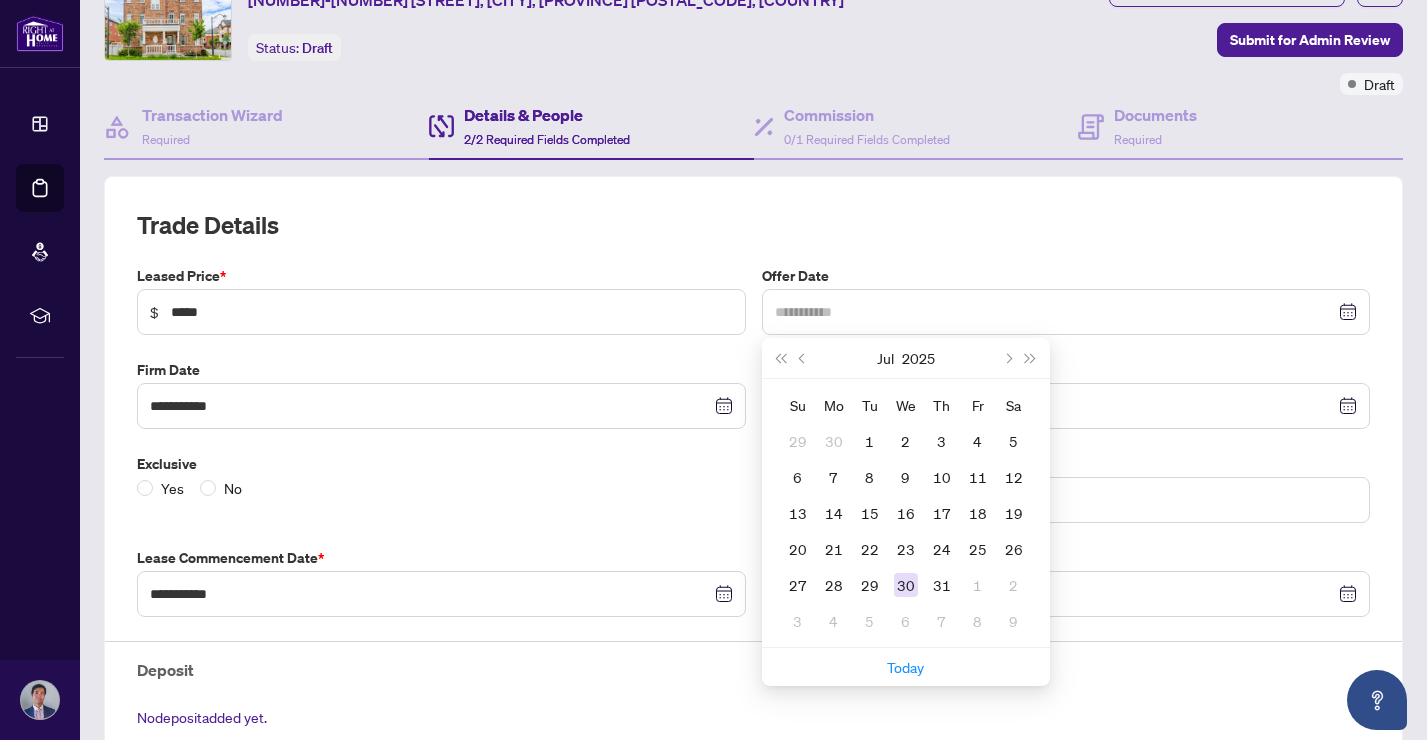 type on "**********" 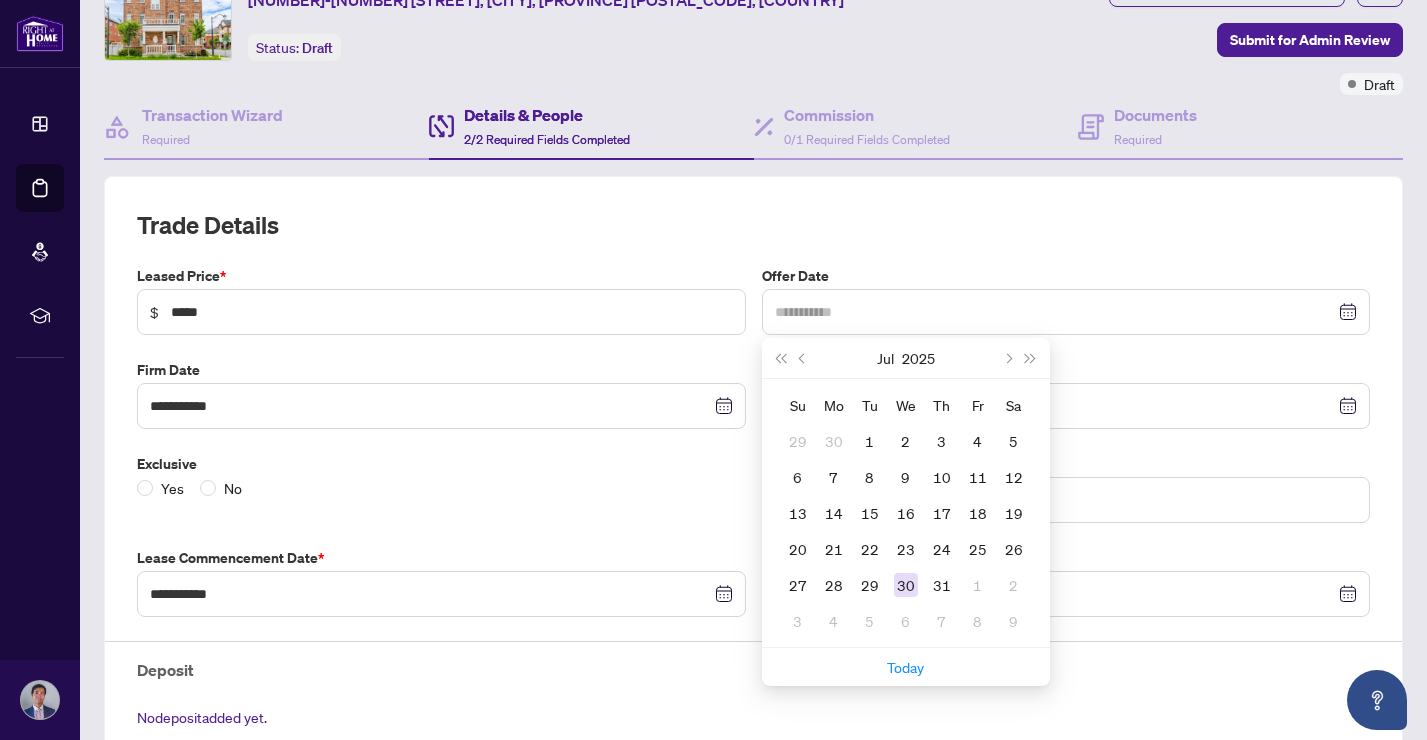 click on "30" at bounding box center [906, 585] 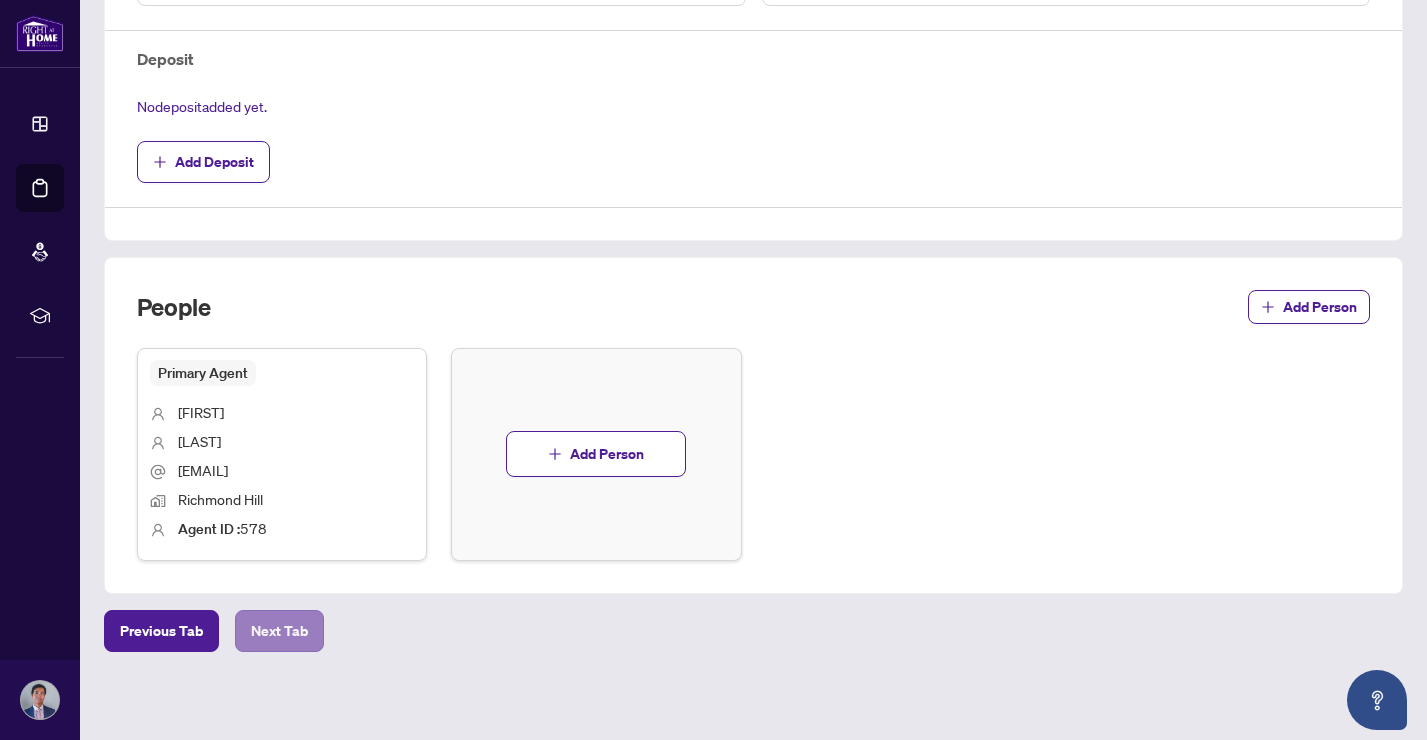 scroll, scrollTop: 708, scrollLeft: 0, axis: vertical 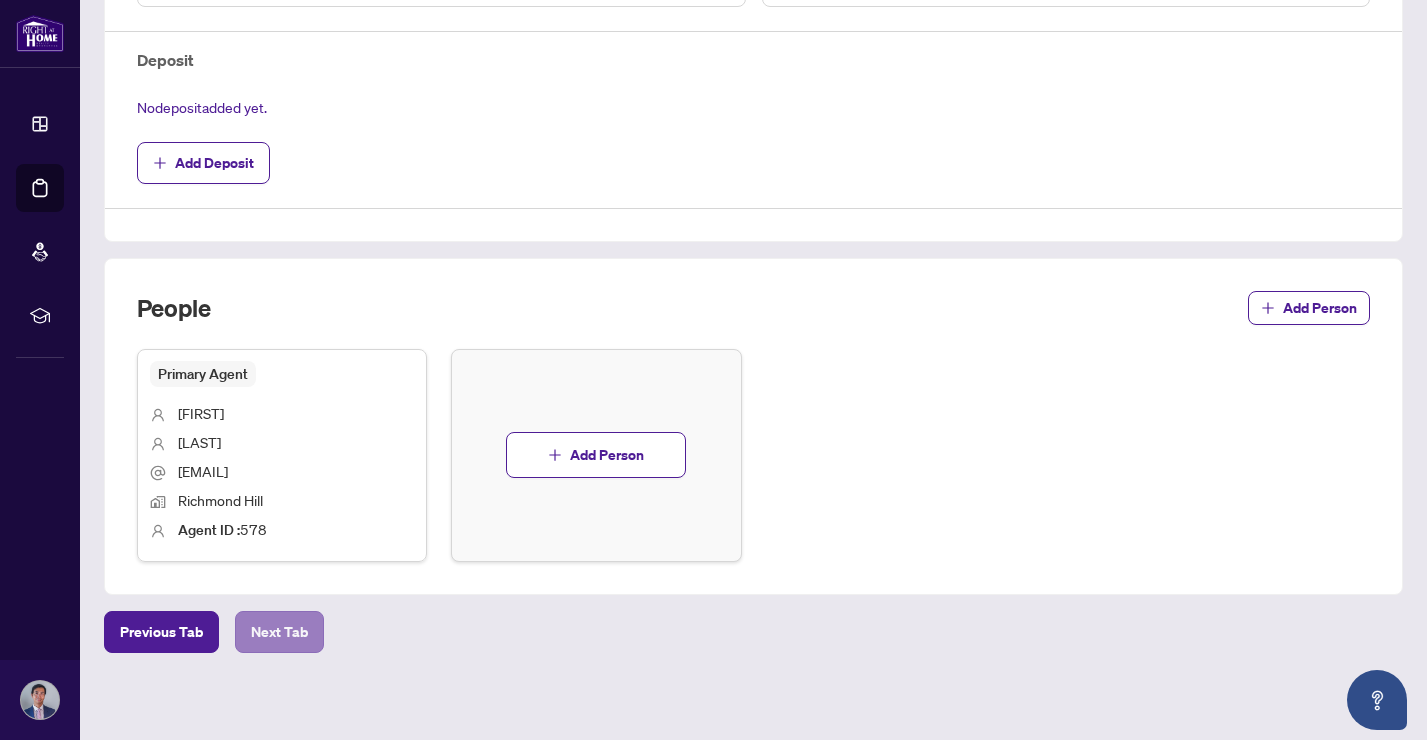 click on "Next Tab" at bounding box center (279, 632) 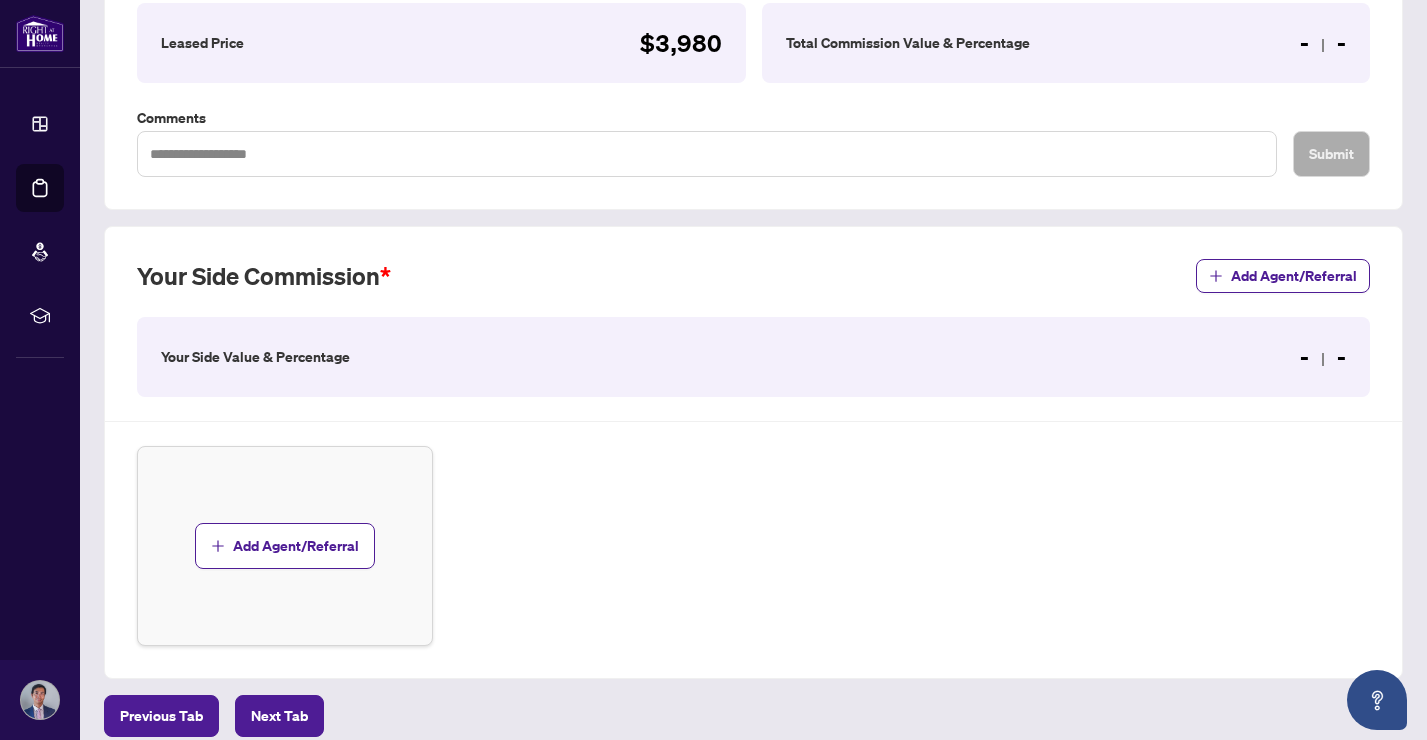 scroll, scrollTop: 363, scrollLeft: 0, axis: vertical 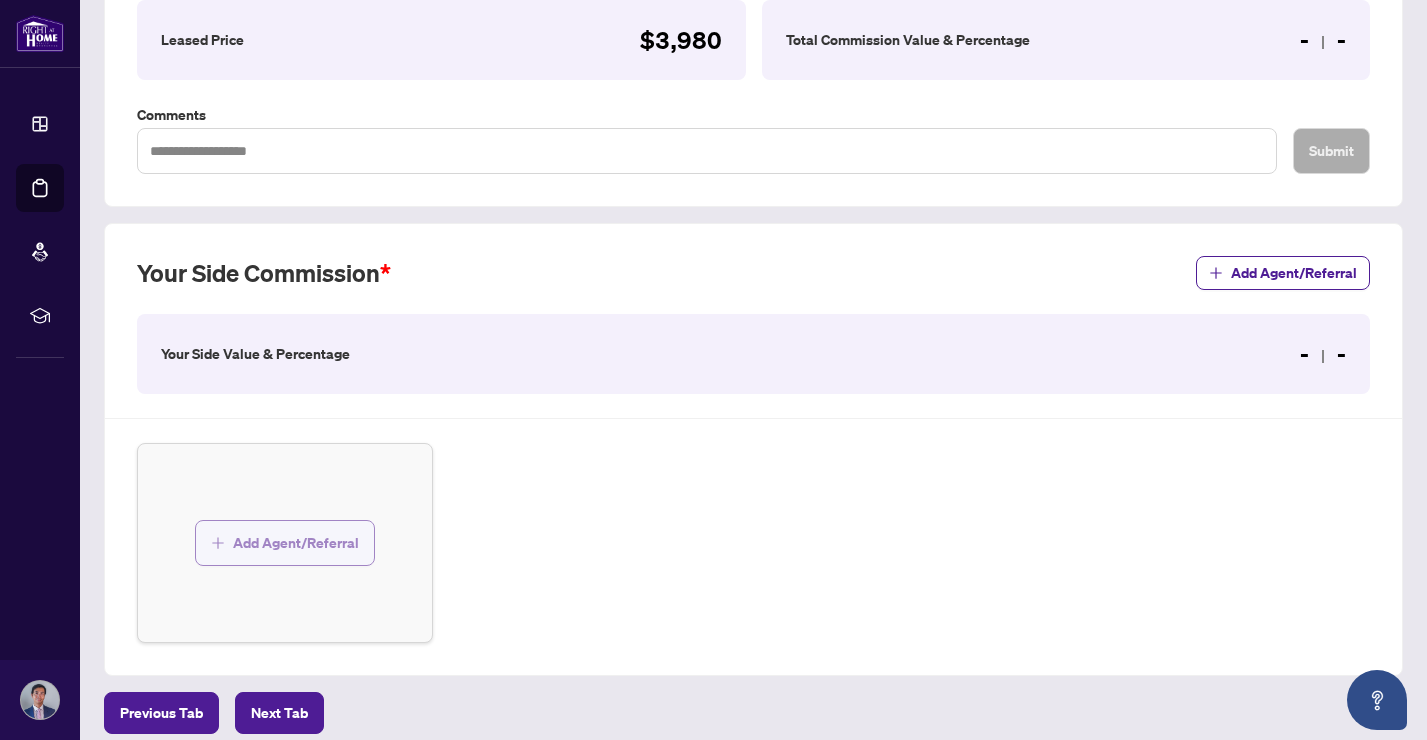 click on "Add Agent/Referral" at bounding box center [296, 543] 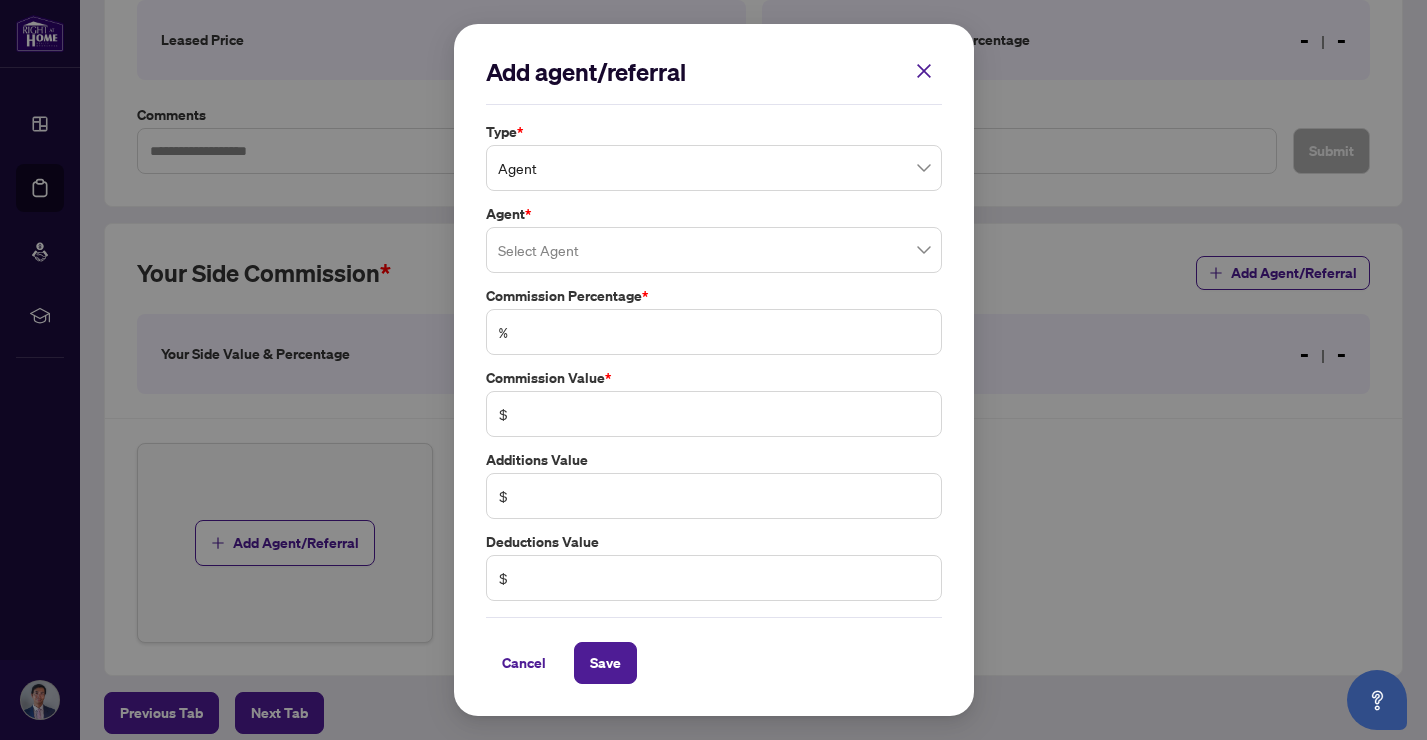 click on "Agent" at bounding box center (714, 168) 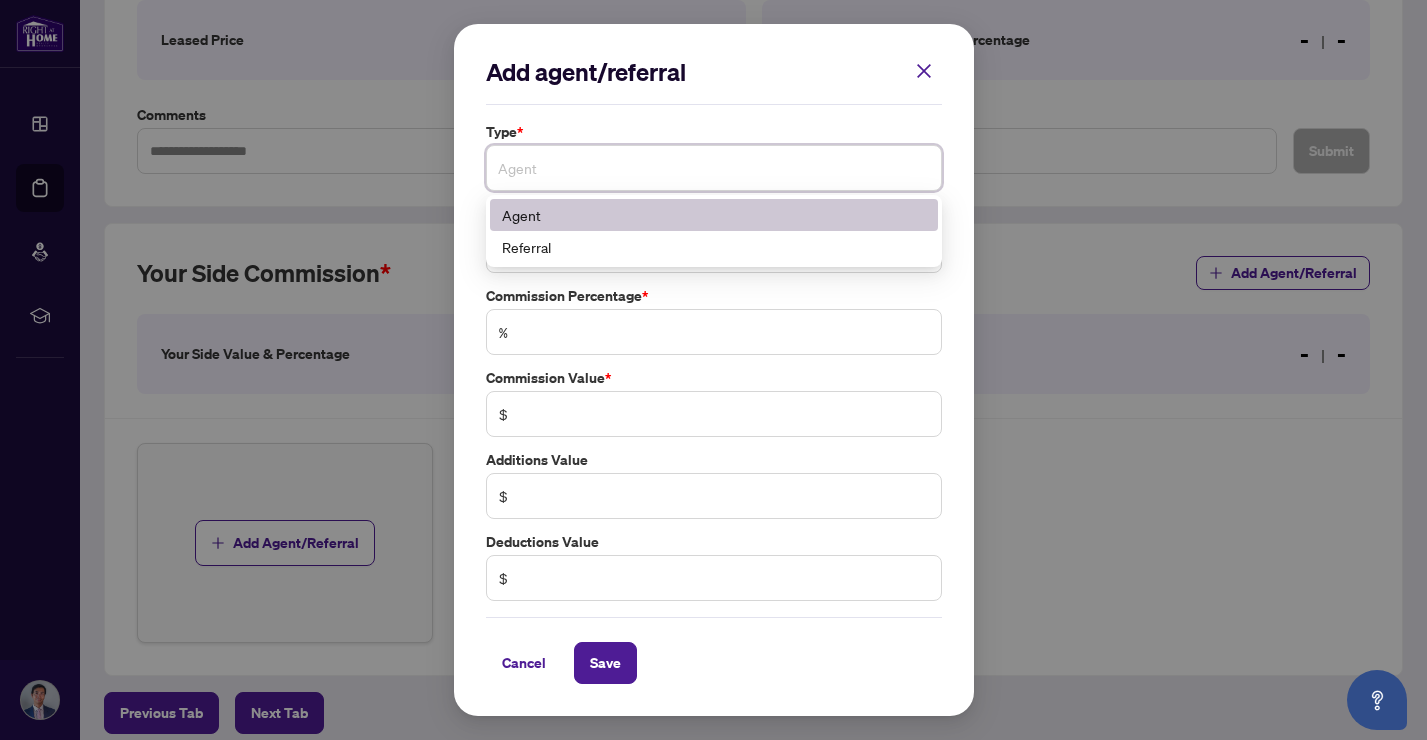 click on "Agent" at bounding box center [714, 215] 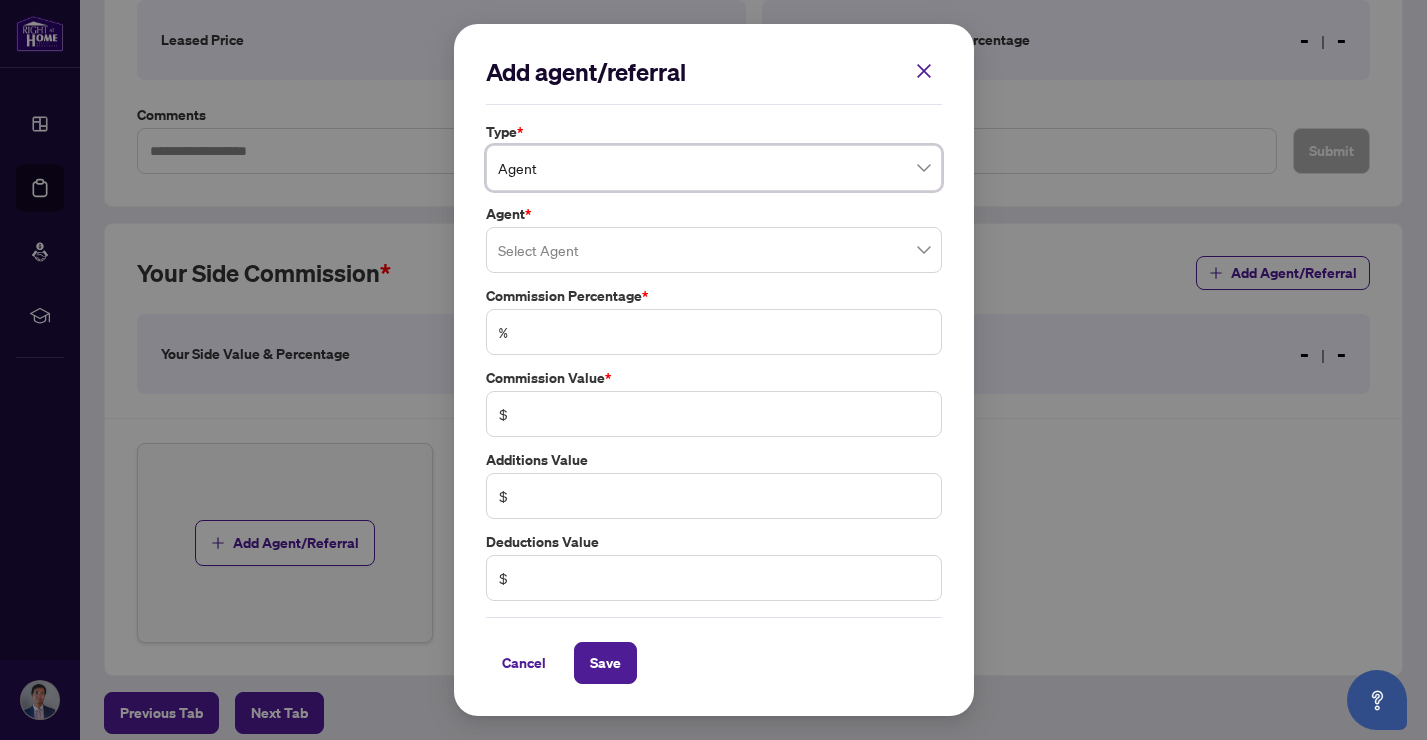 click at bounding box center (714, 250) 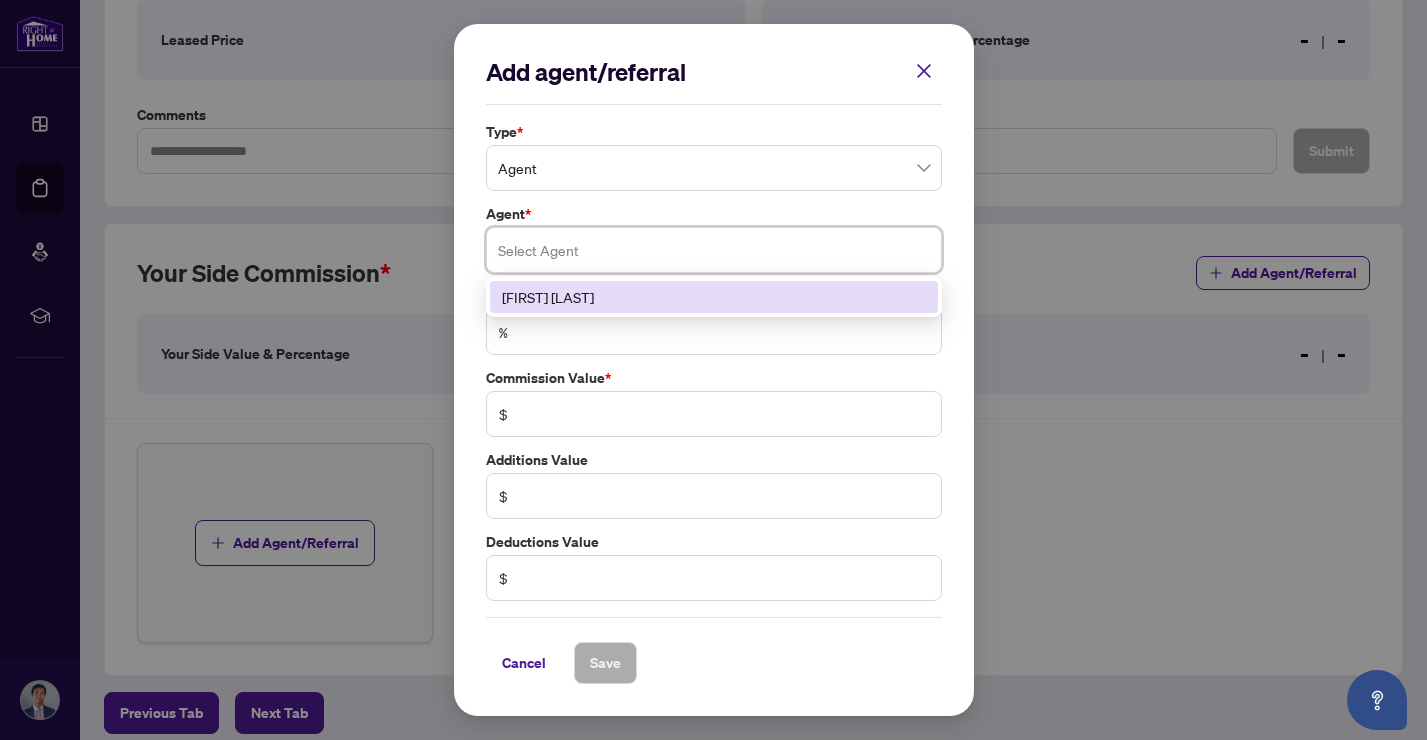 click on "[FIRST] [LAST]" at bounding box center [714, 297] 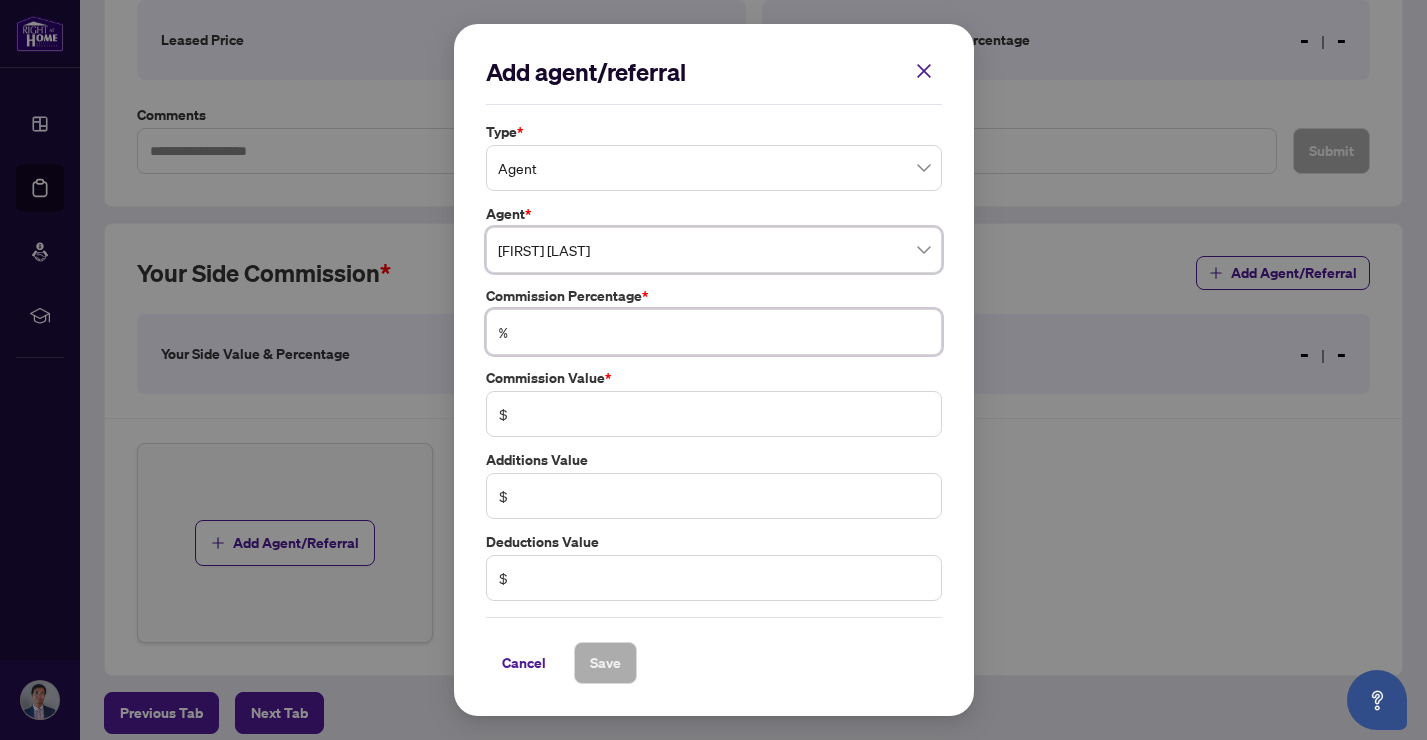 click at bounding box center [724, 332] 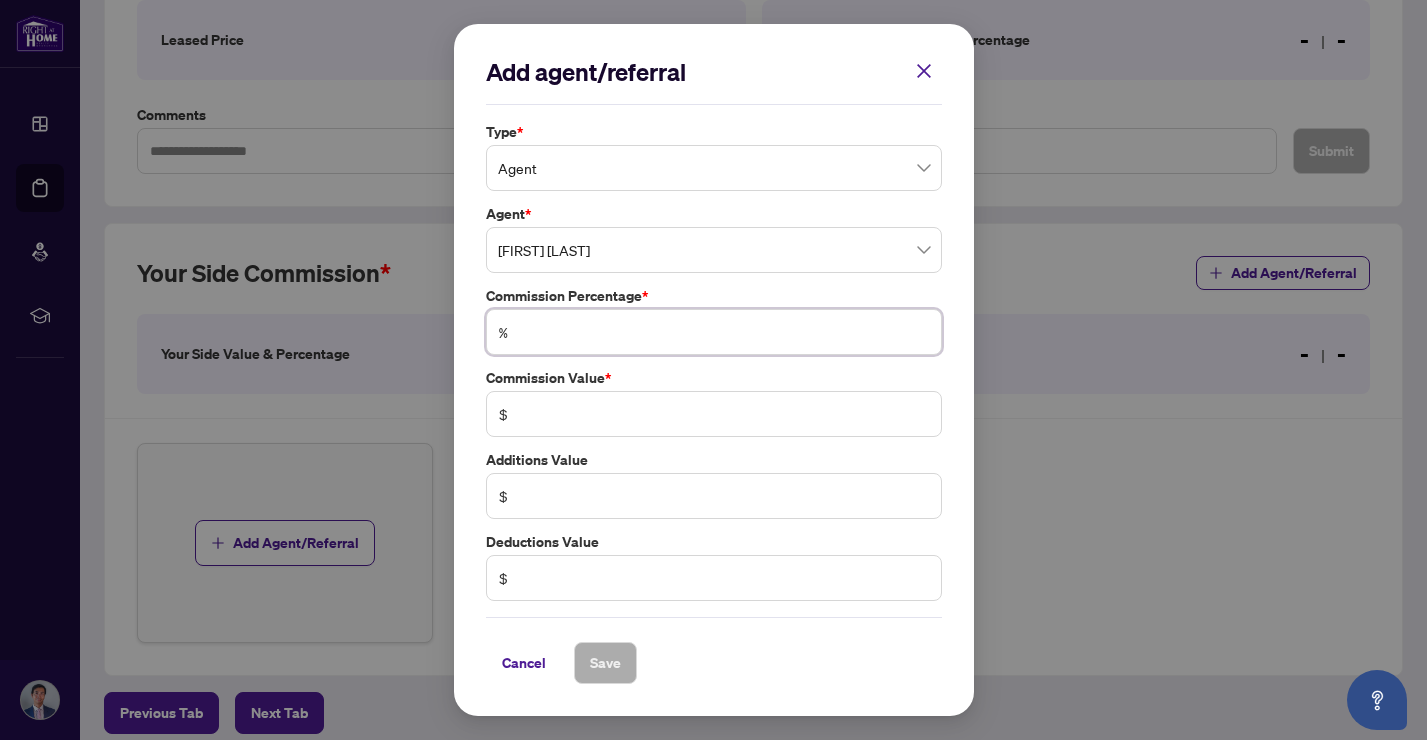 type on "*" 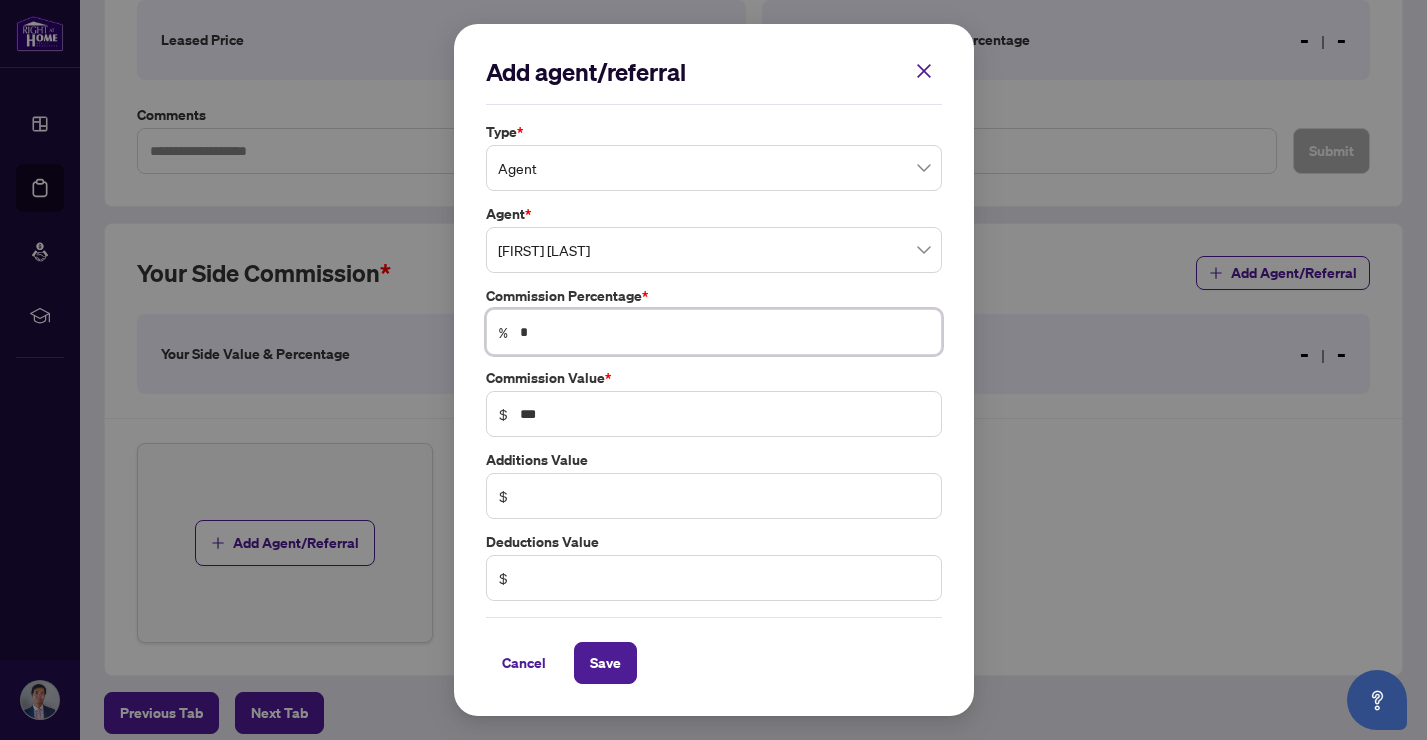 type on "**" 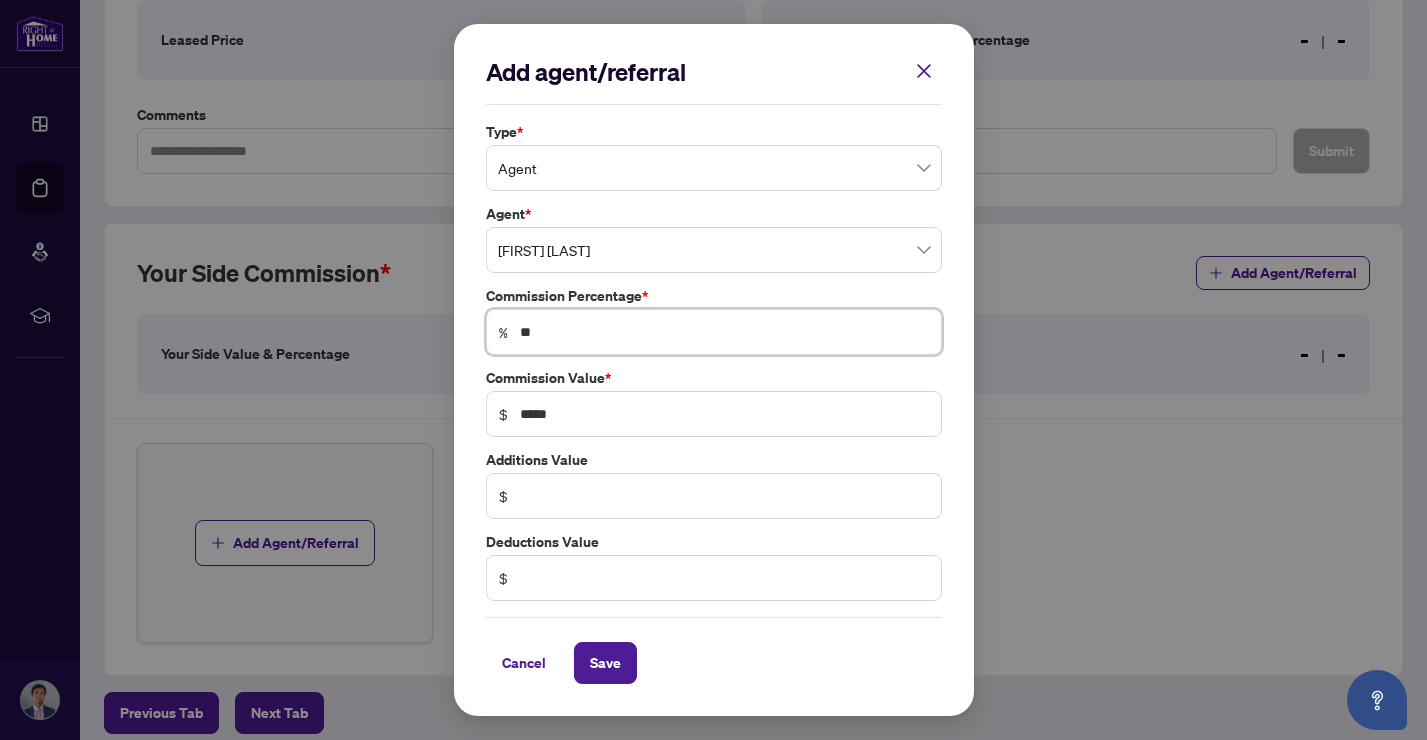 type on "**" 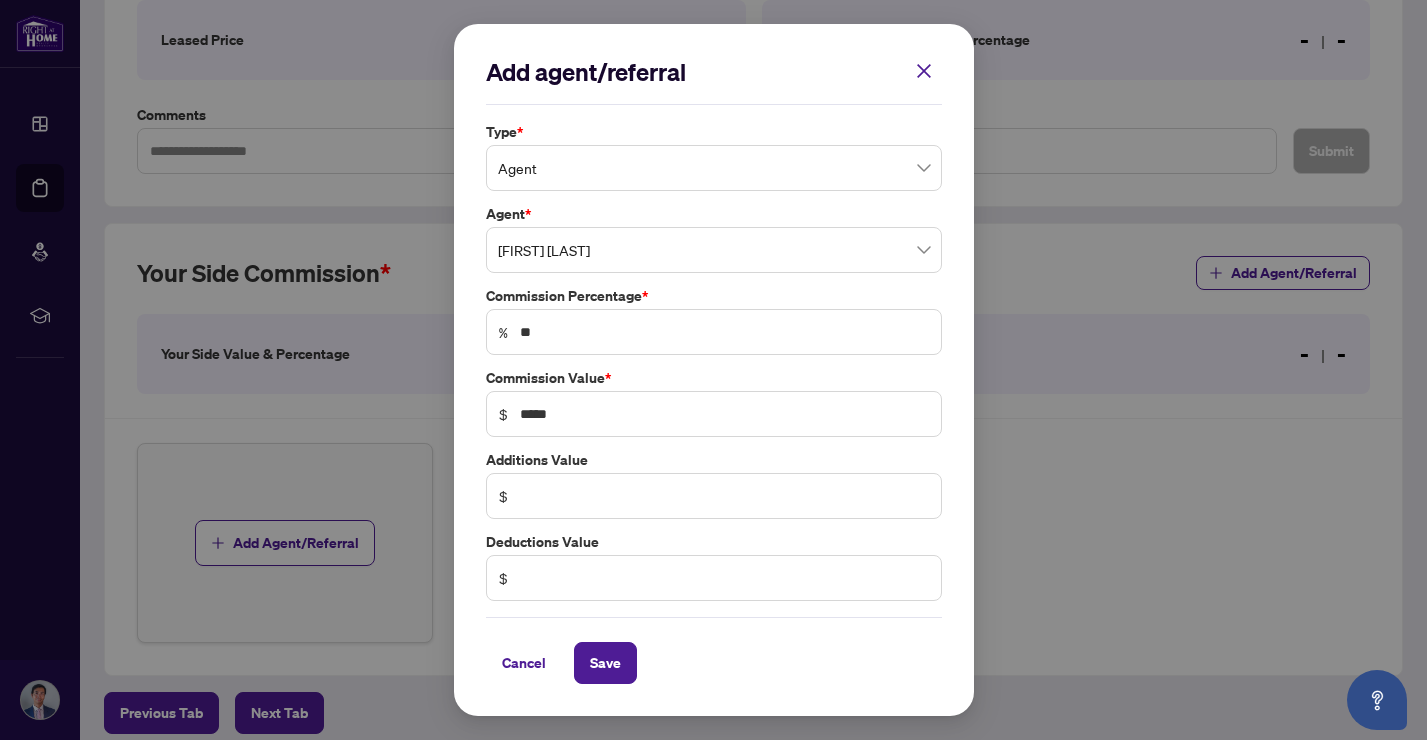 click on "Cancel Save" at bounding box center [714, 663] 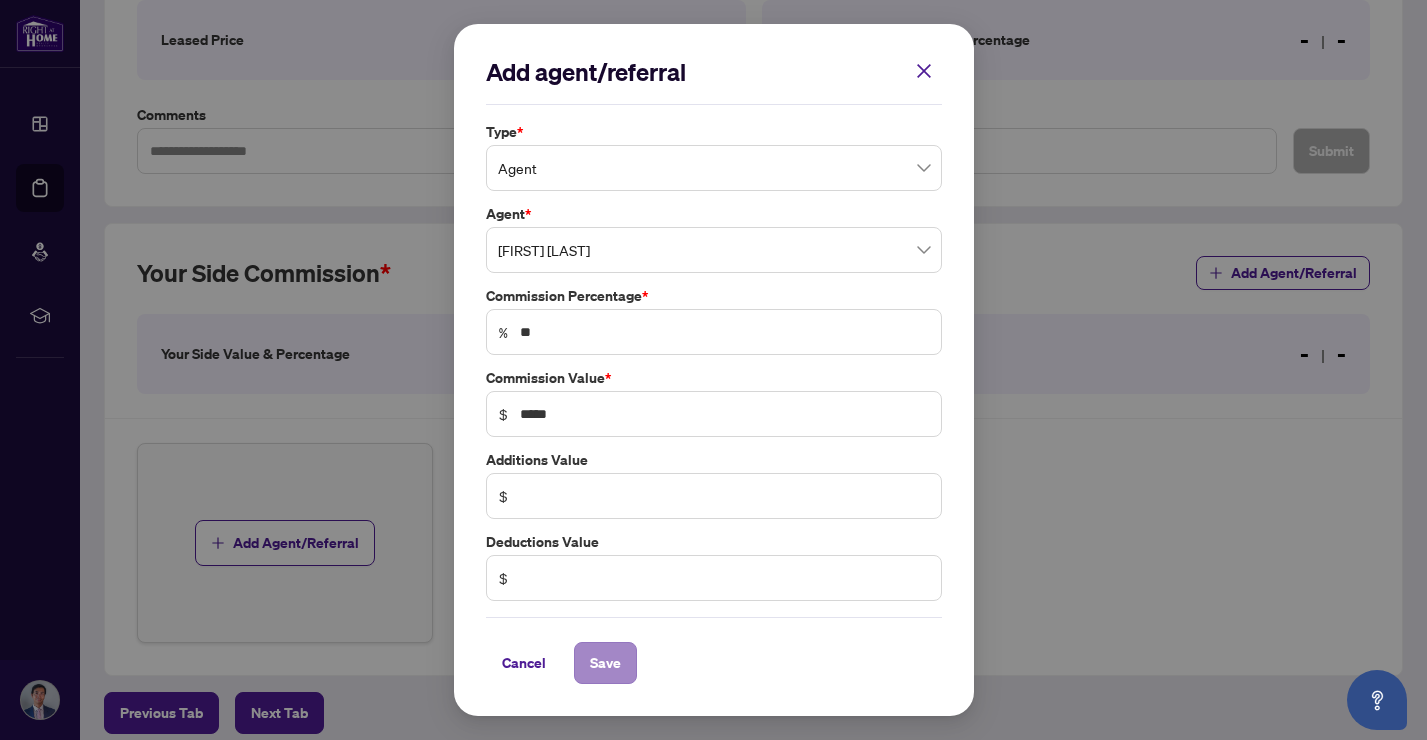 click on "Save" at bounding box center [605, 663] 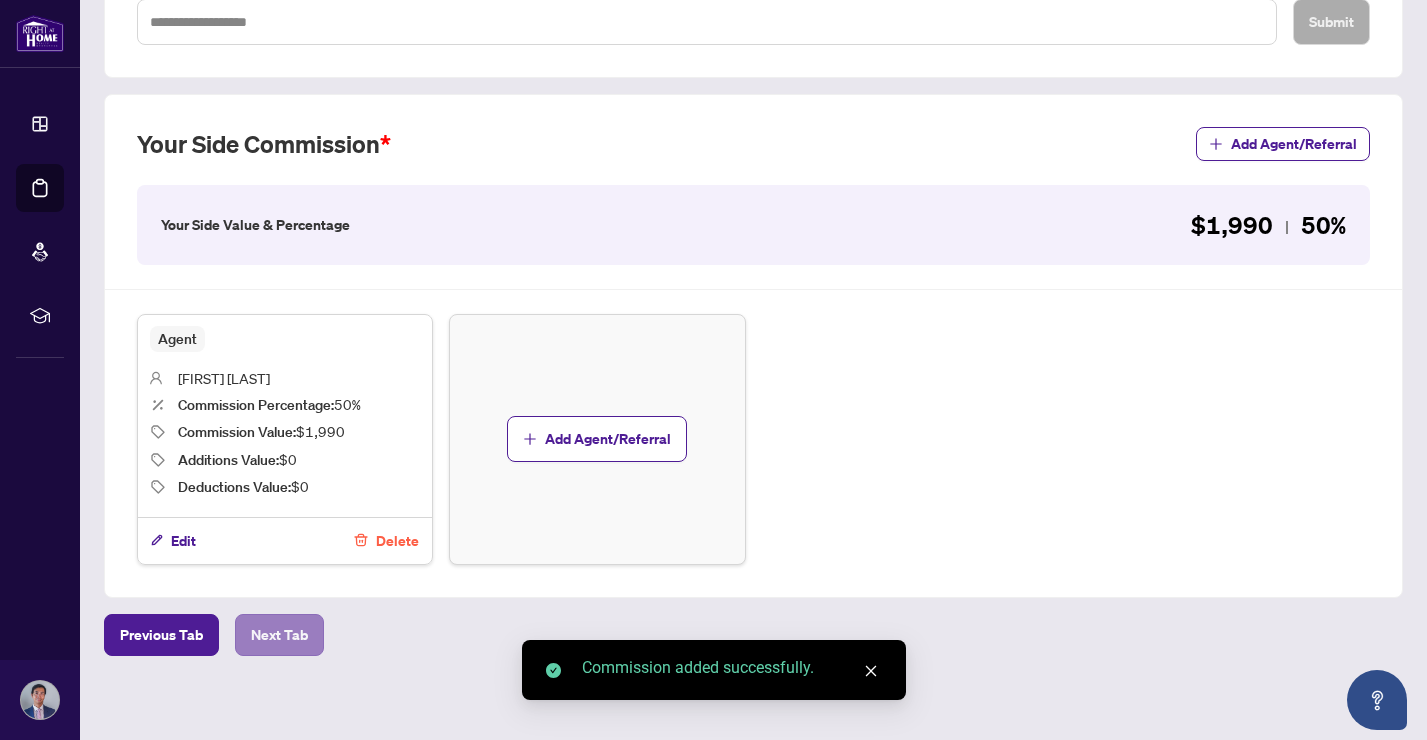 click on "Next Tab" at bounding box center (279, 635) 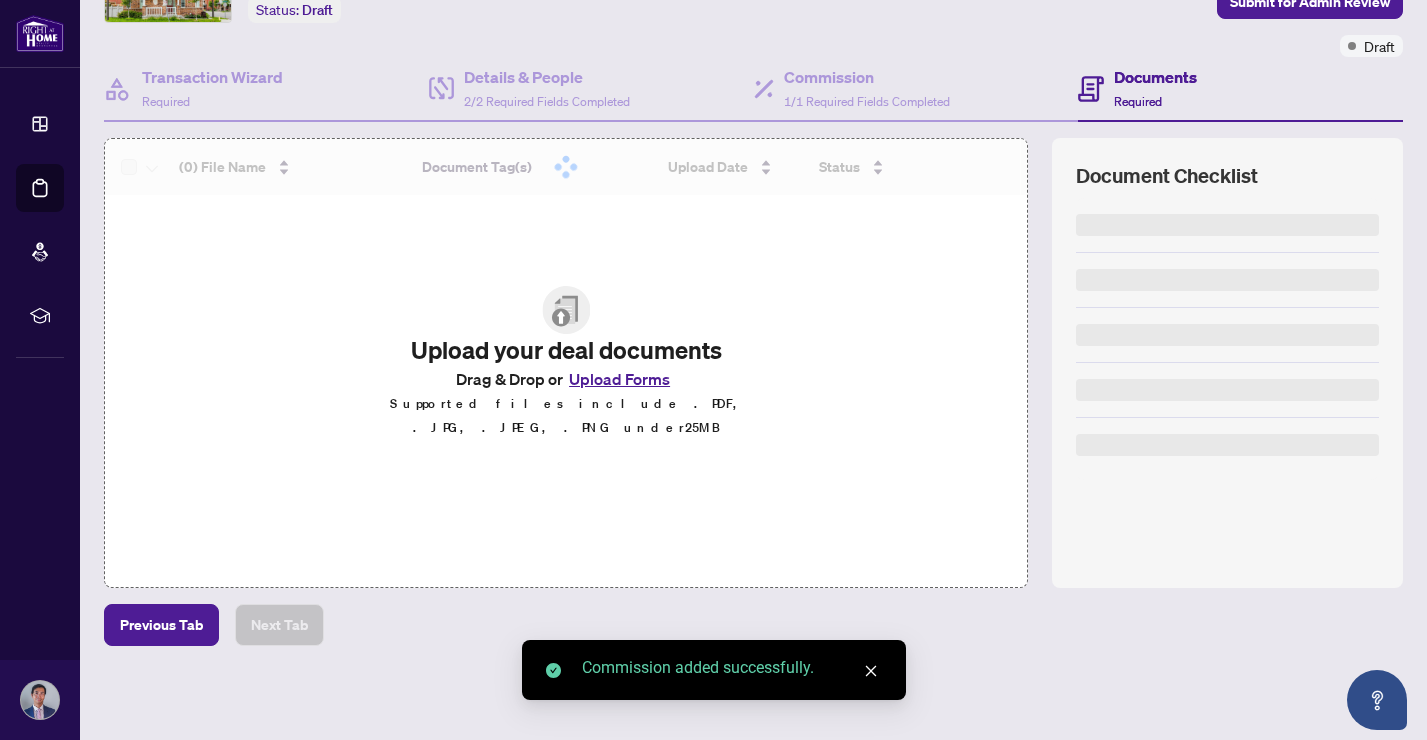 scroll, scrollTop: 135, scrollLeft: 0, axis: vertical 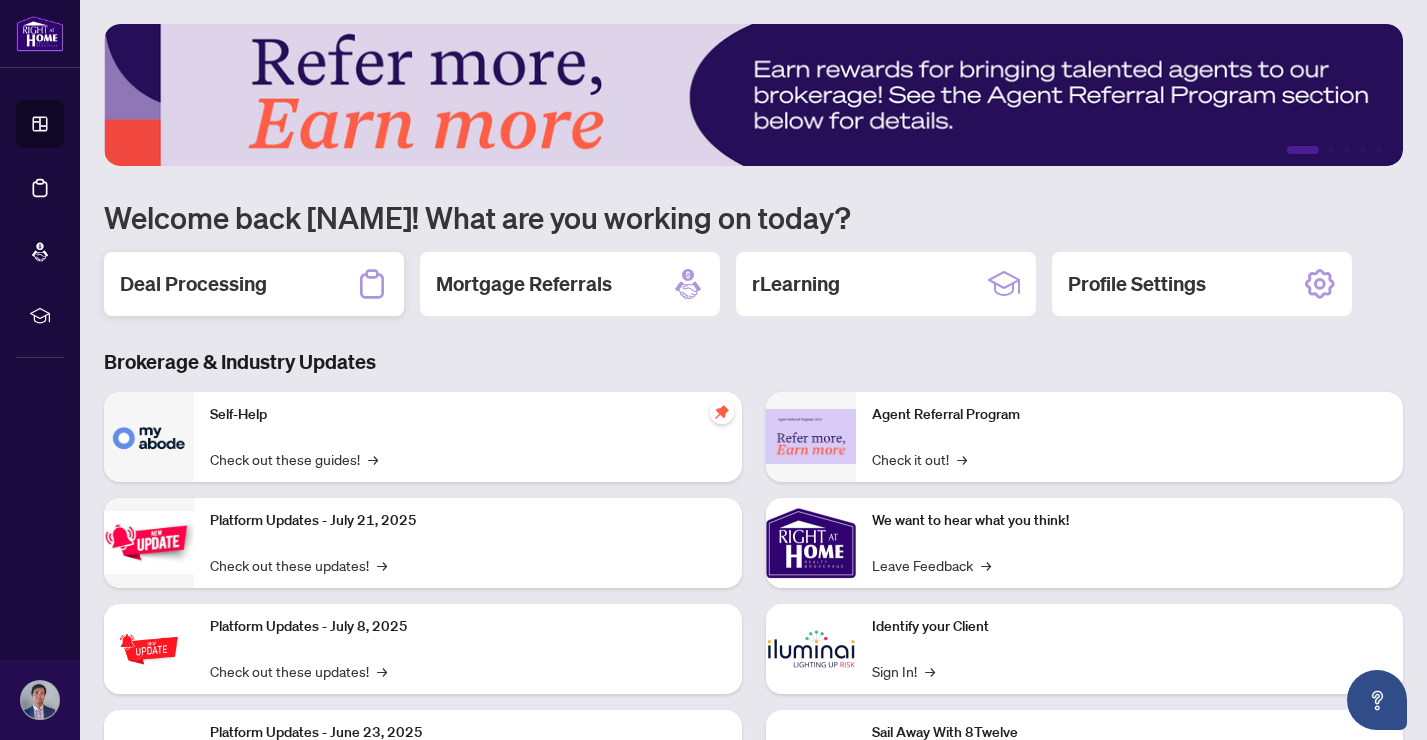 click on "Deal Processing" at bounding box center [254, 284] 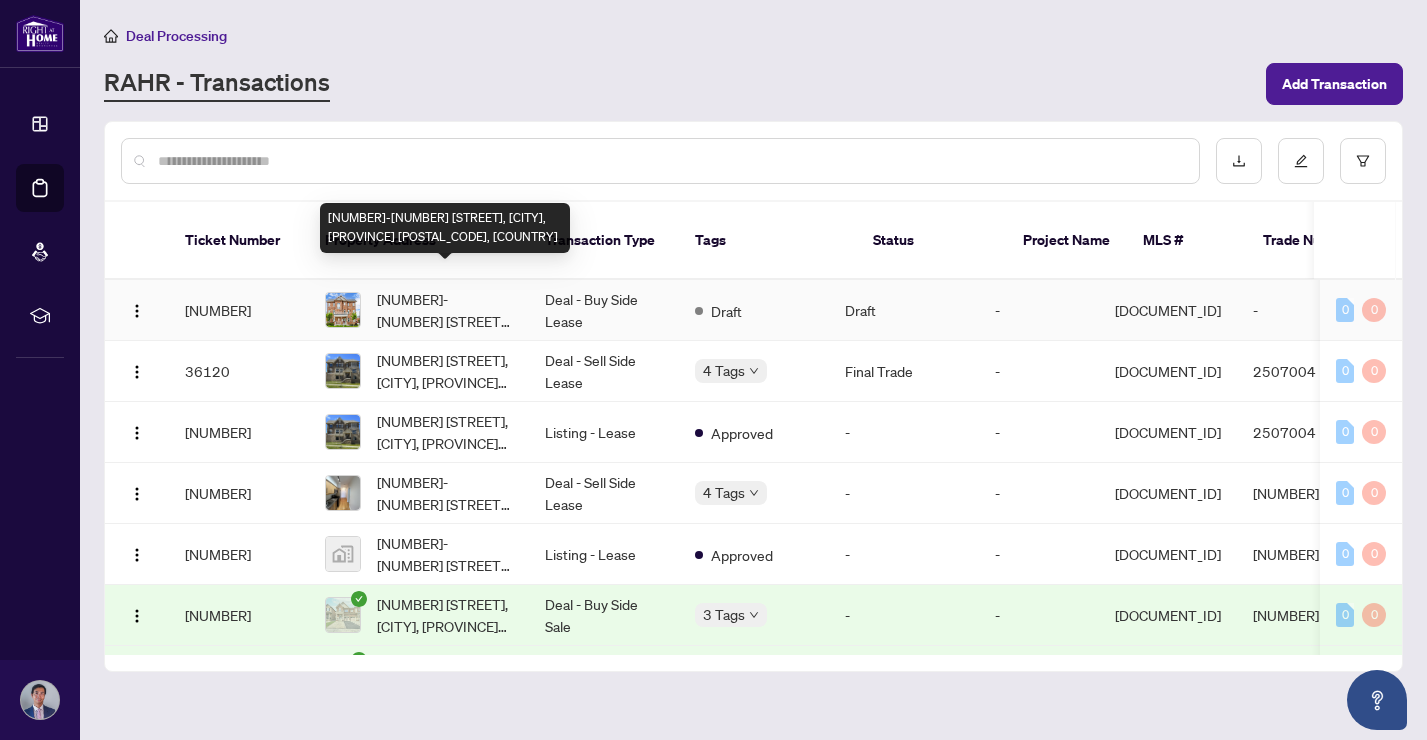 click on "[NUMBER]-[NUMBER] [STREET], [CITY], [PROVINCE] [POSTAL_CODE], [COUNTRY]" at bounding box center (445, 310) 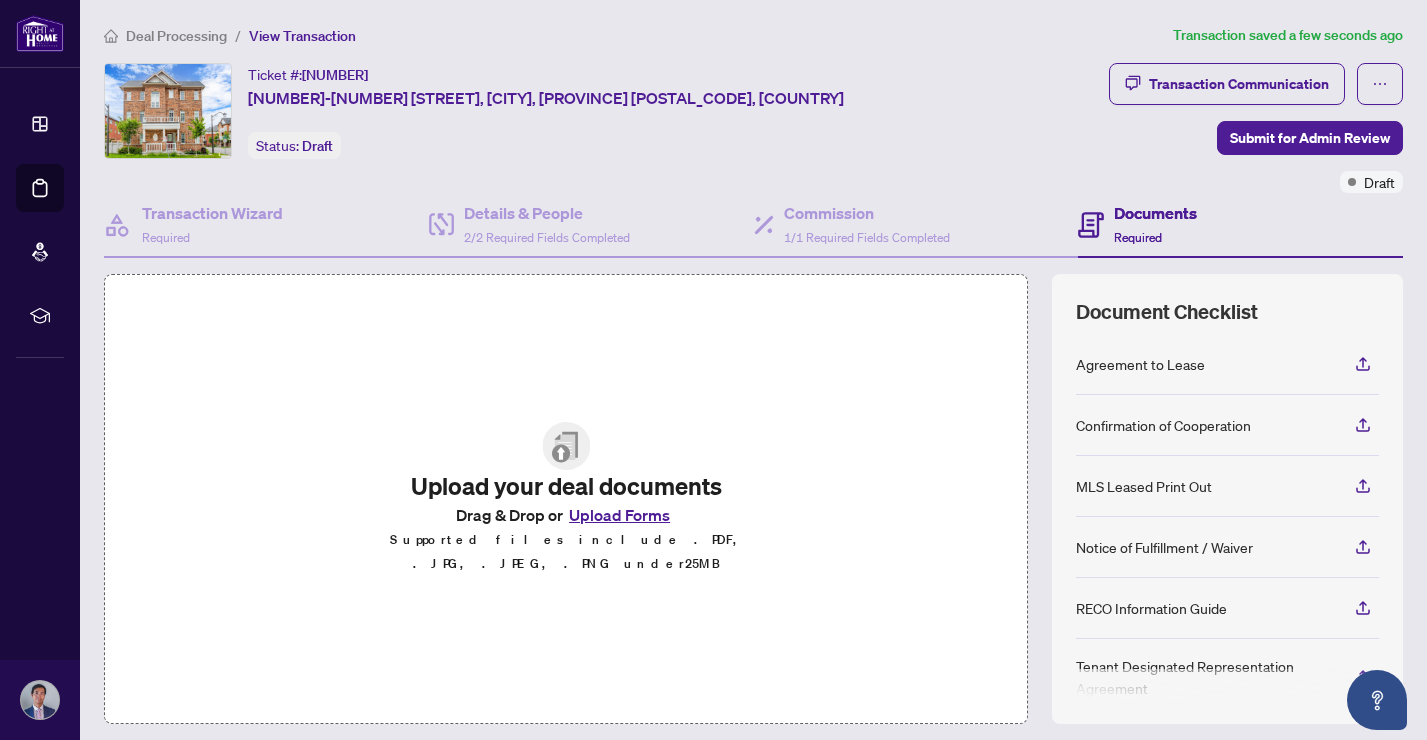 click on "Upload Forms" at bounding box center (619, 515) 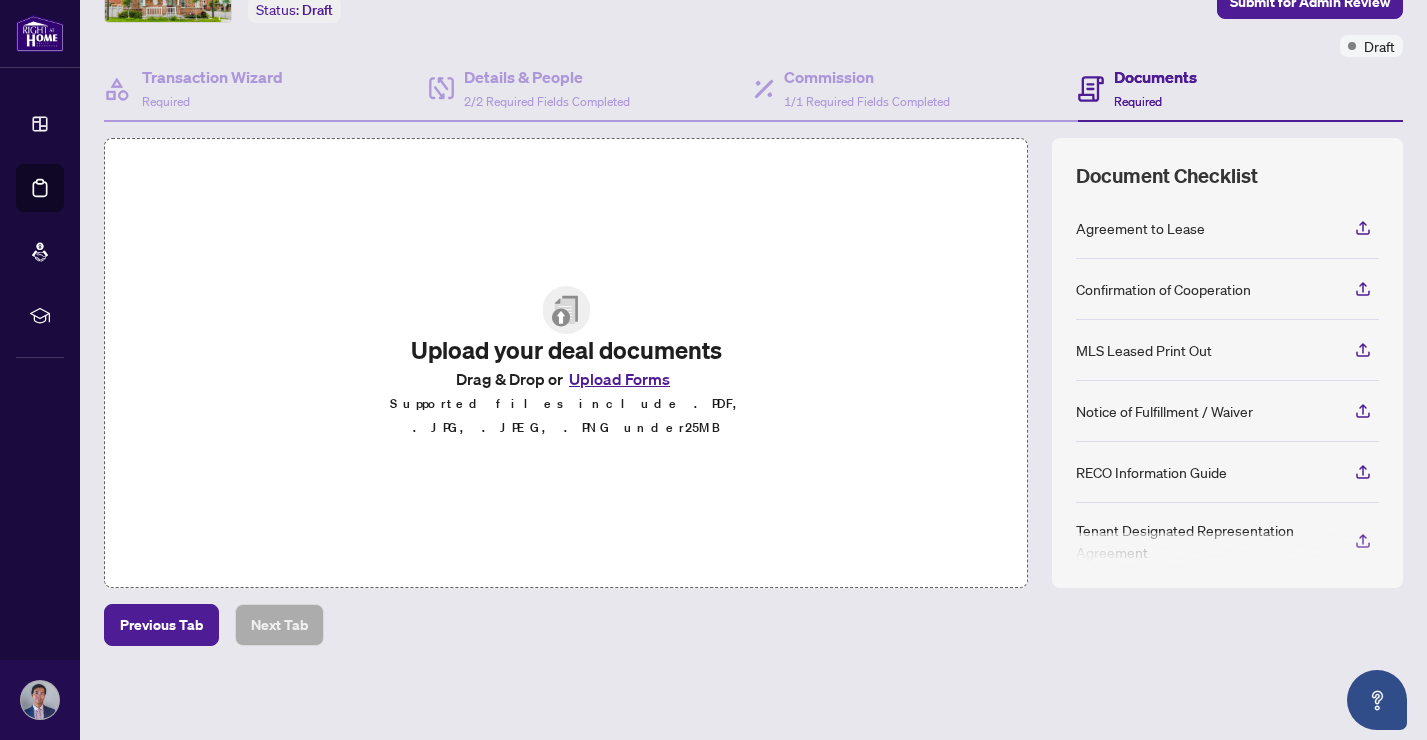 scroll, scrollTop: 135, scrollLeft: 0, axis: vertical 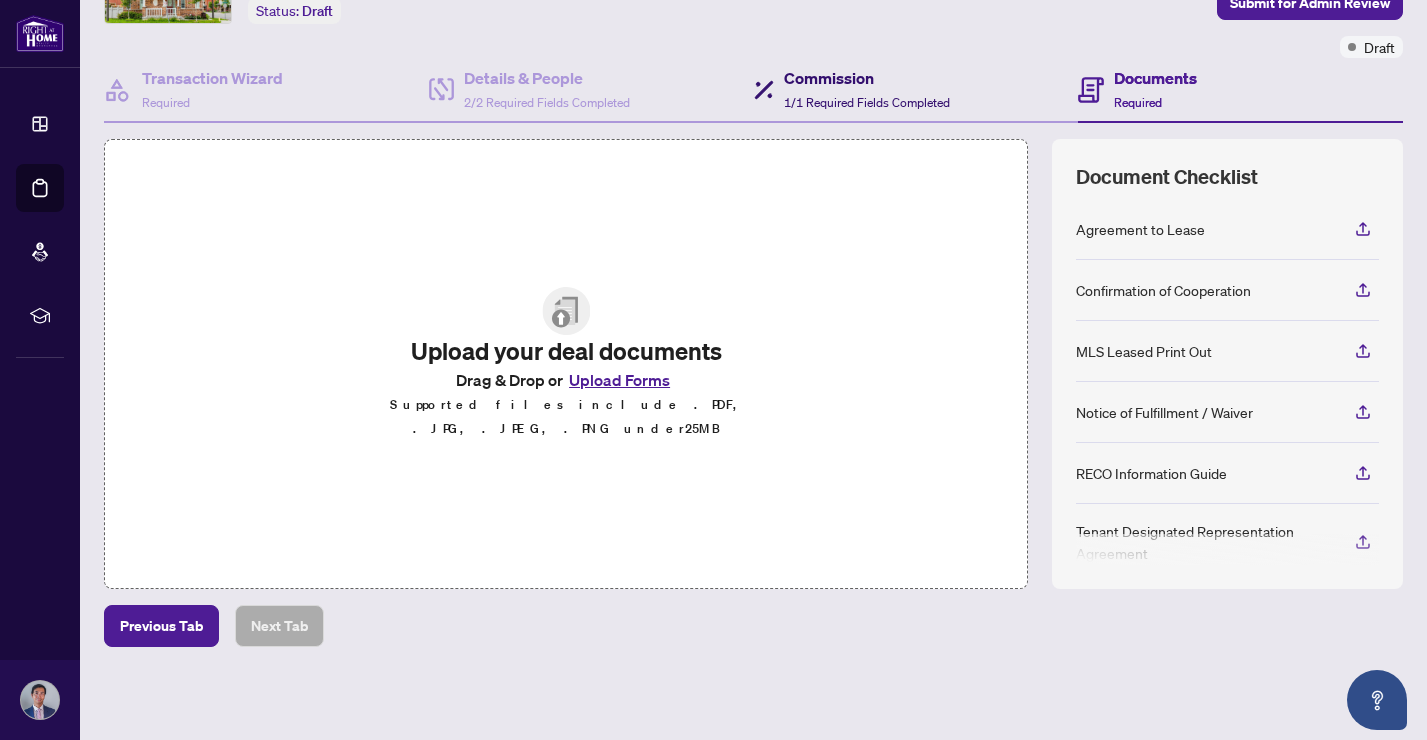 click on "1/1 Required Fields Completed" at bounding box center (867, 102) 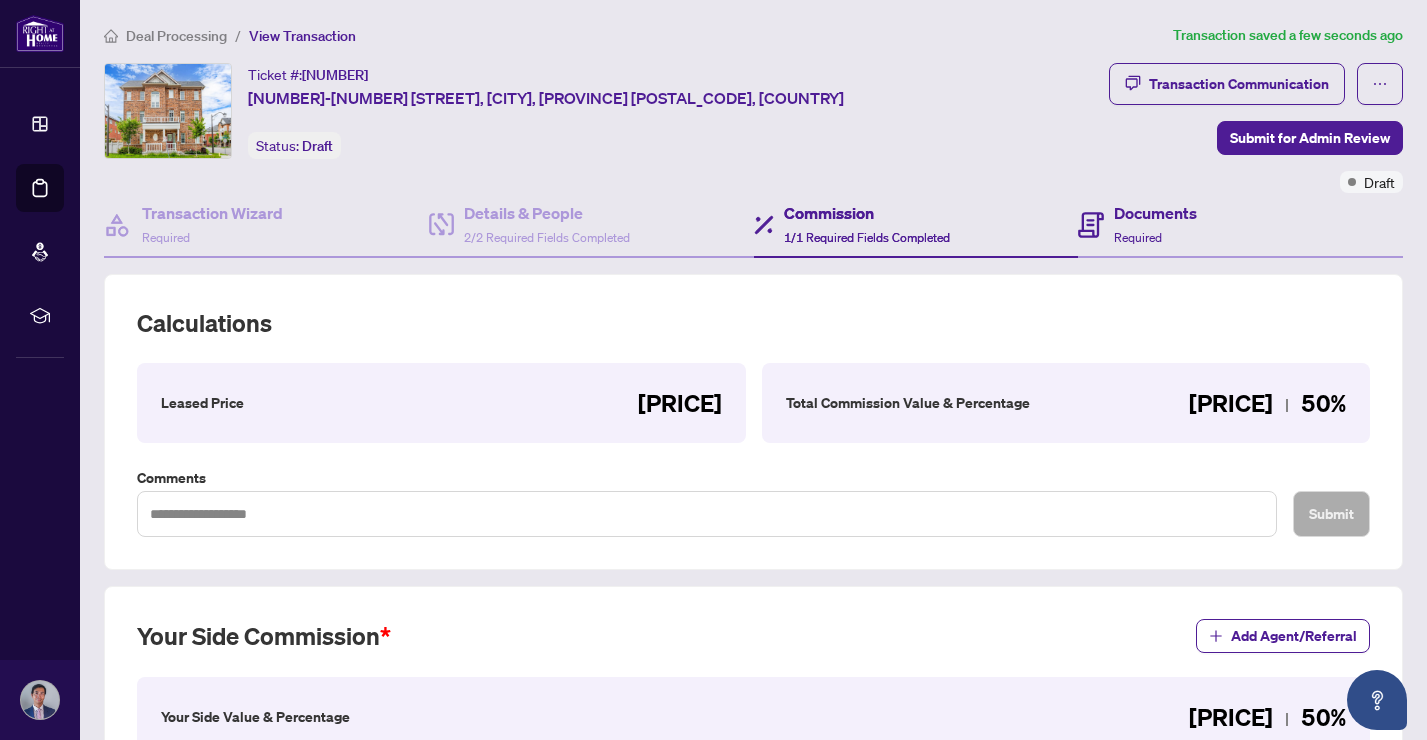 scroll, scrollTop: 0, scrollLeft: 0, axis: both 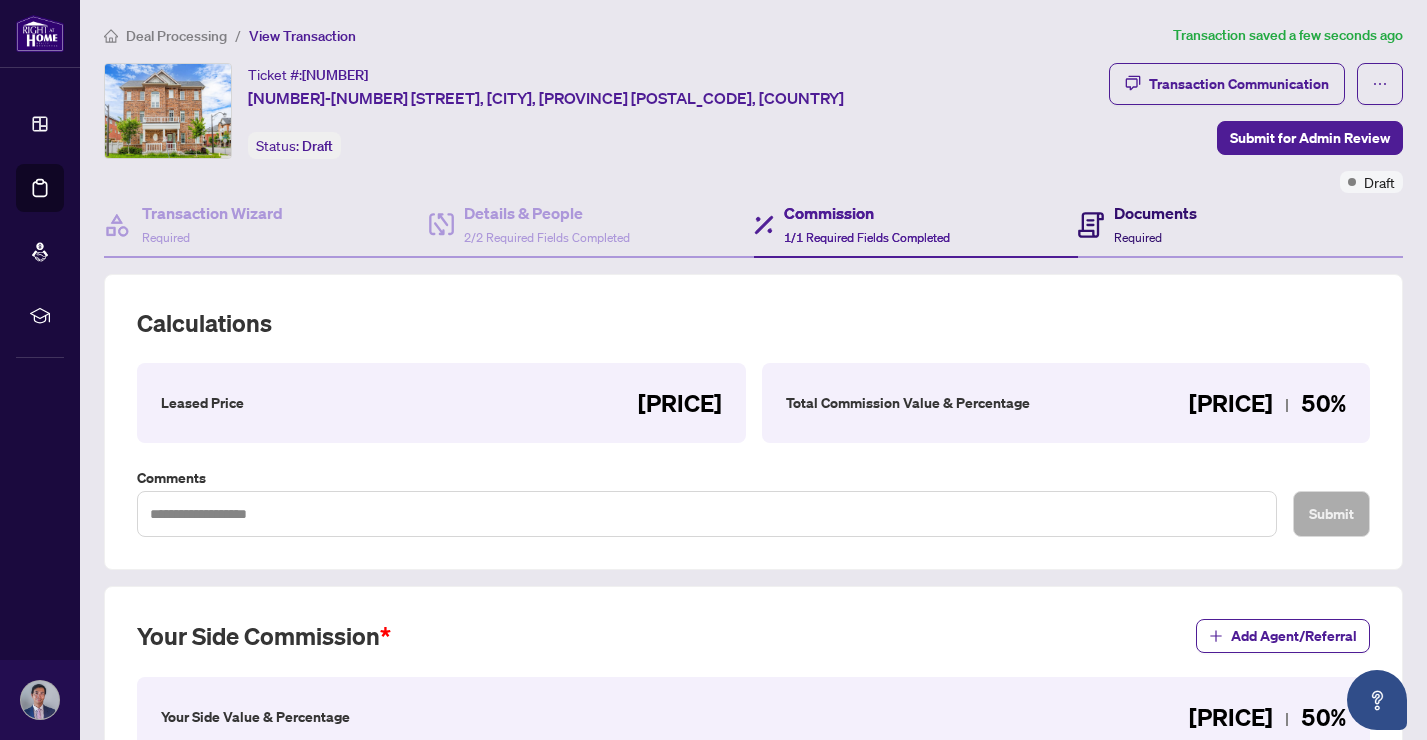 click on "Required" at bounding box center [1138, 237] 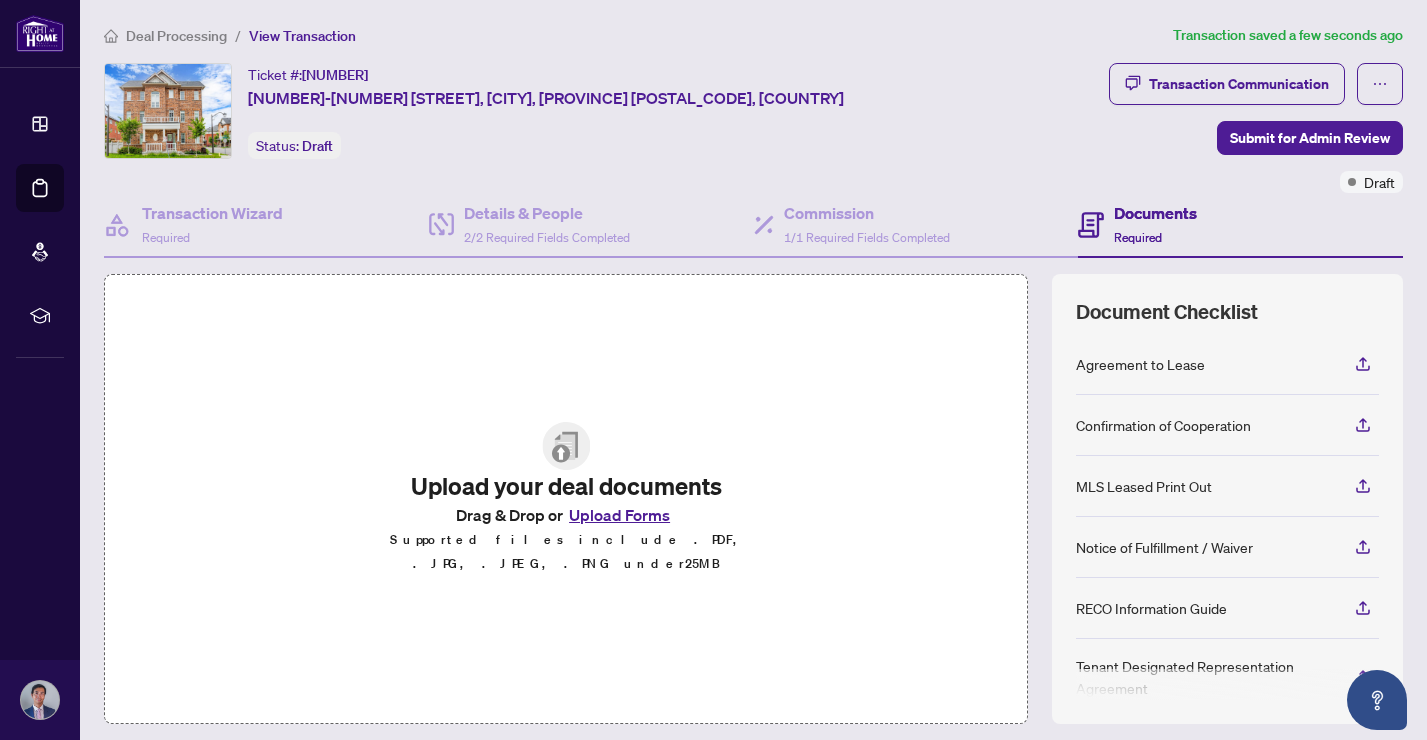 click on "Upload Forms" at bounding box center [619, 515] 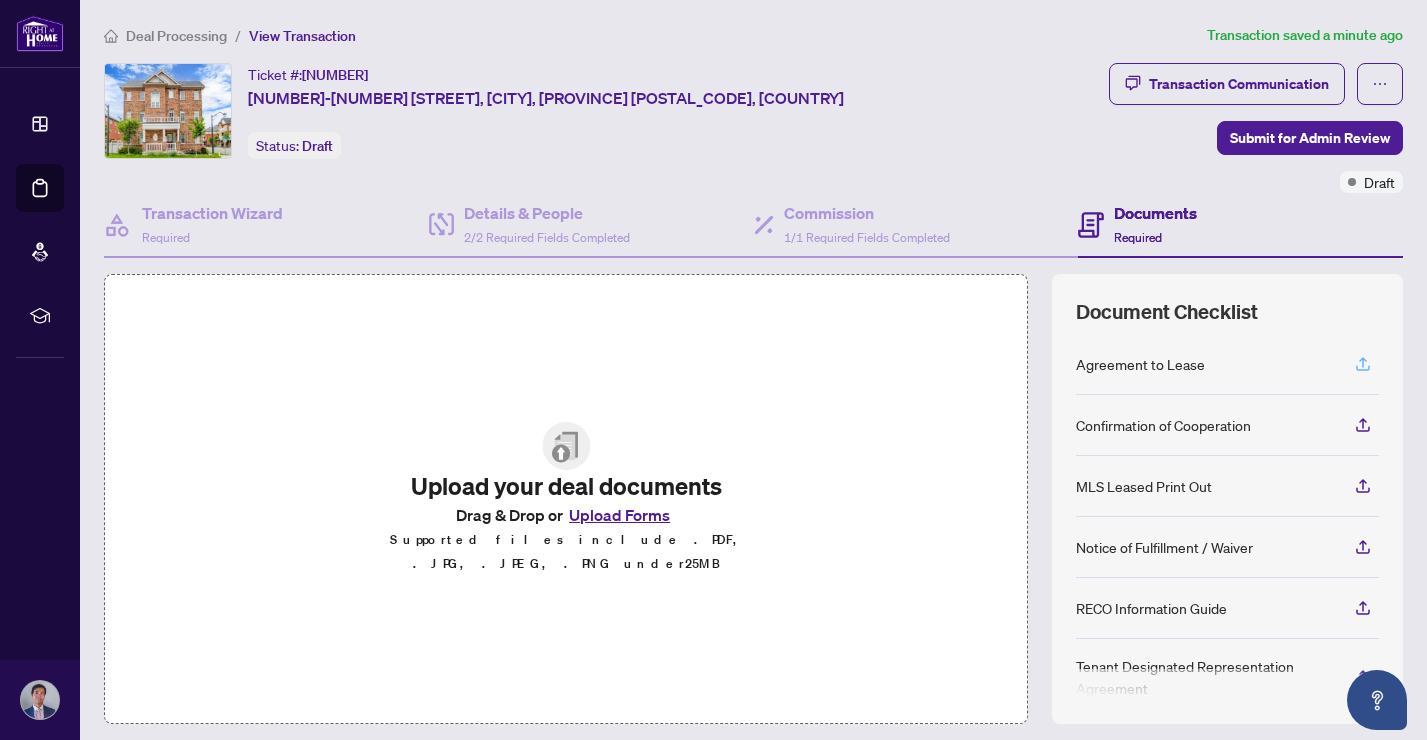 click 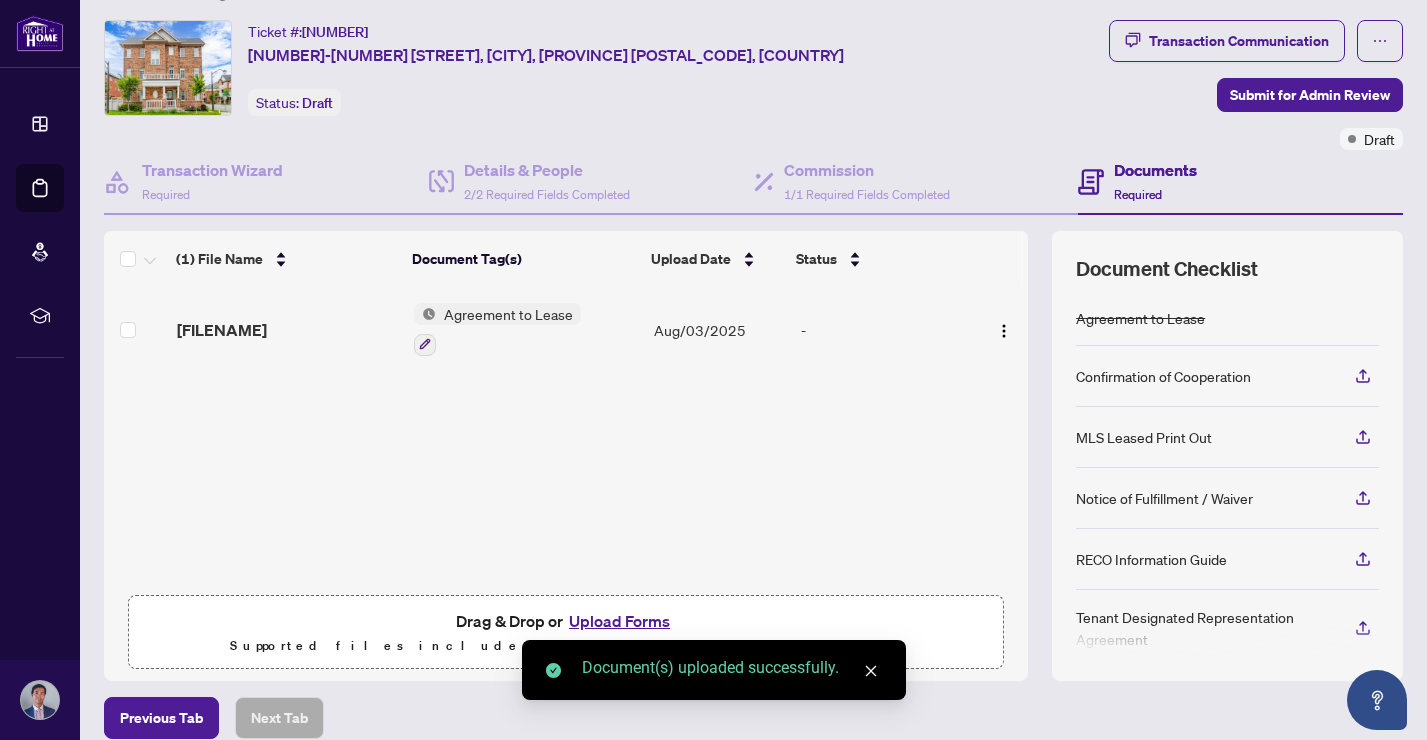 scroll, scrollTop: 46, scrollLeft: 0, axis: vertical 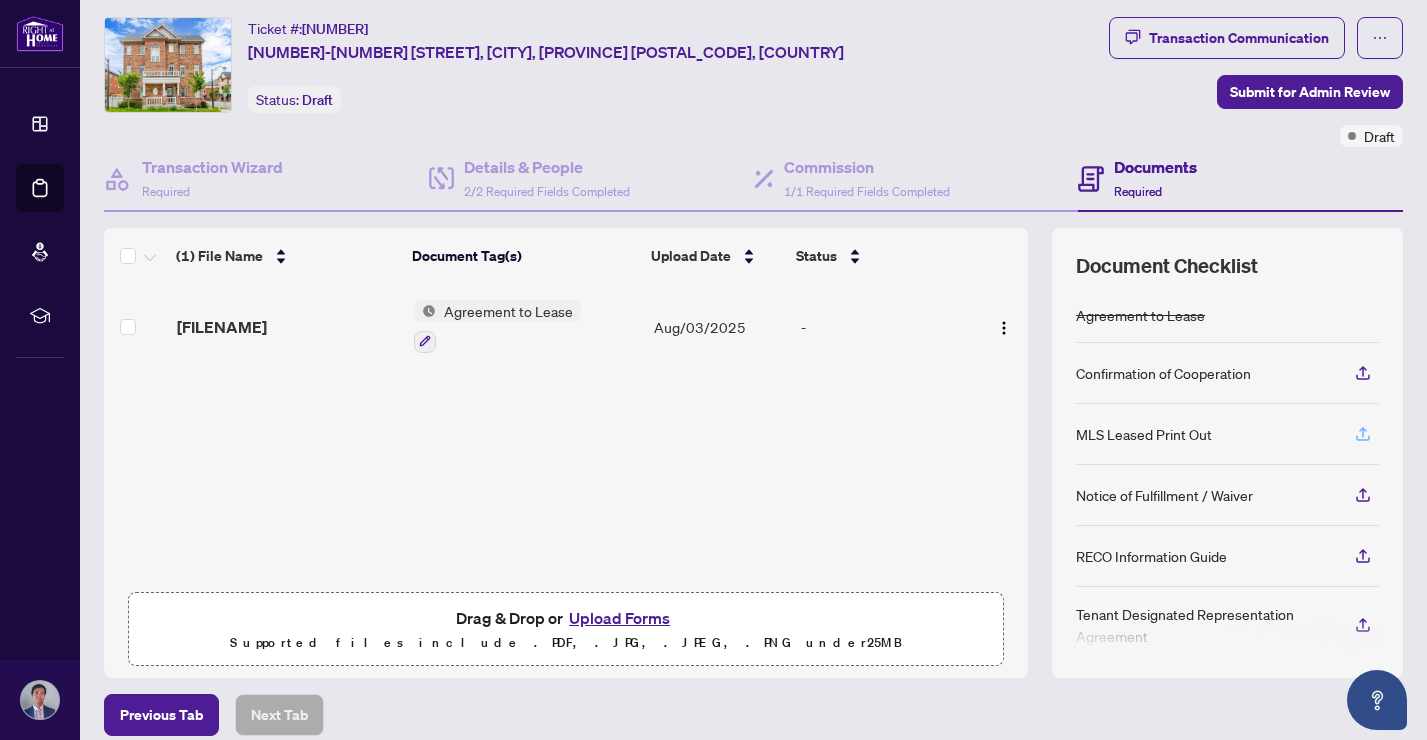 click 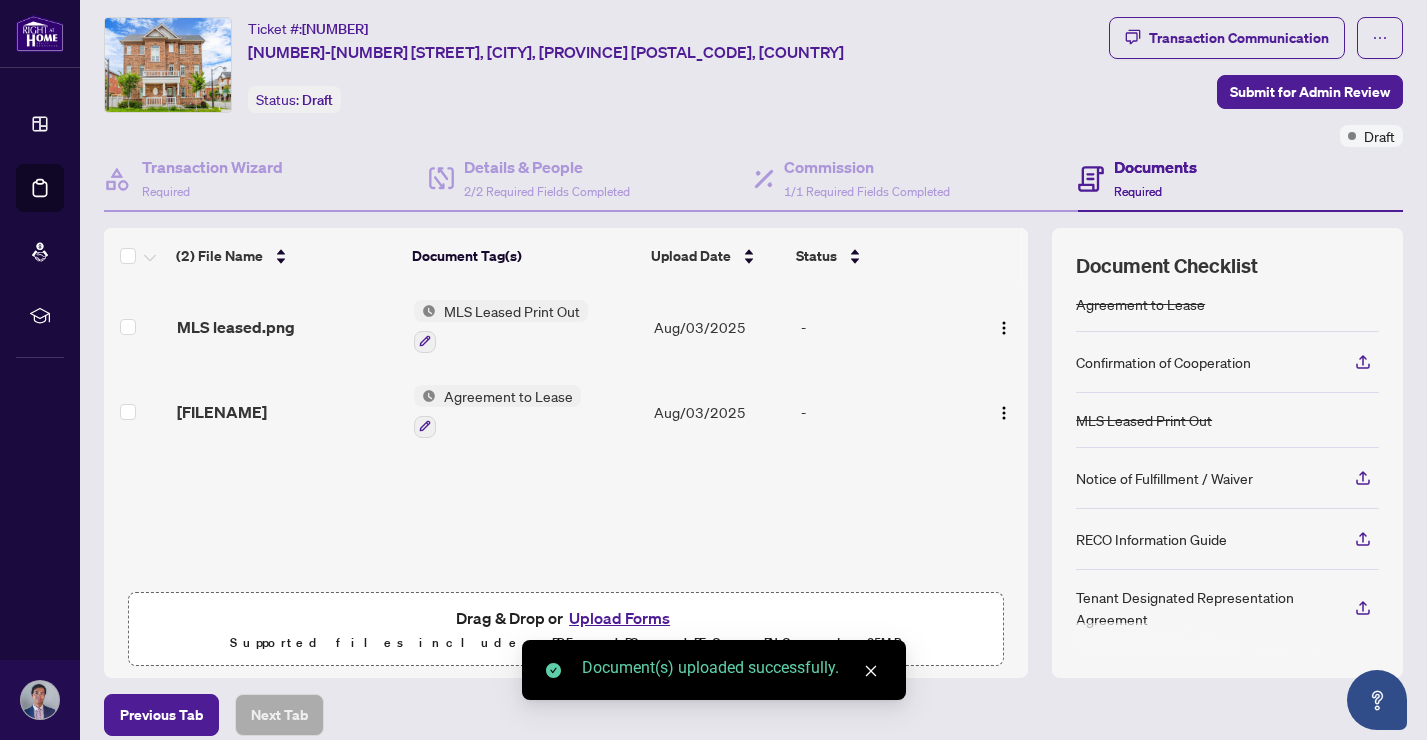 scroll, scrollTop: 11, scrollLeft: 0, axis: vertical 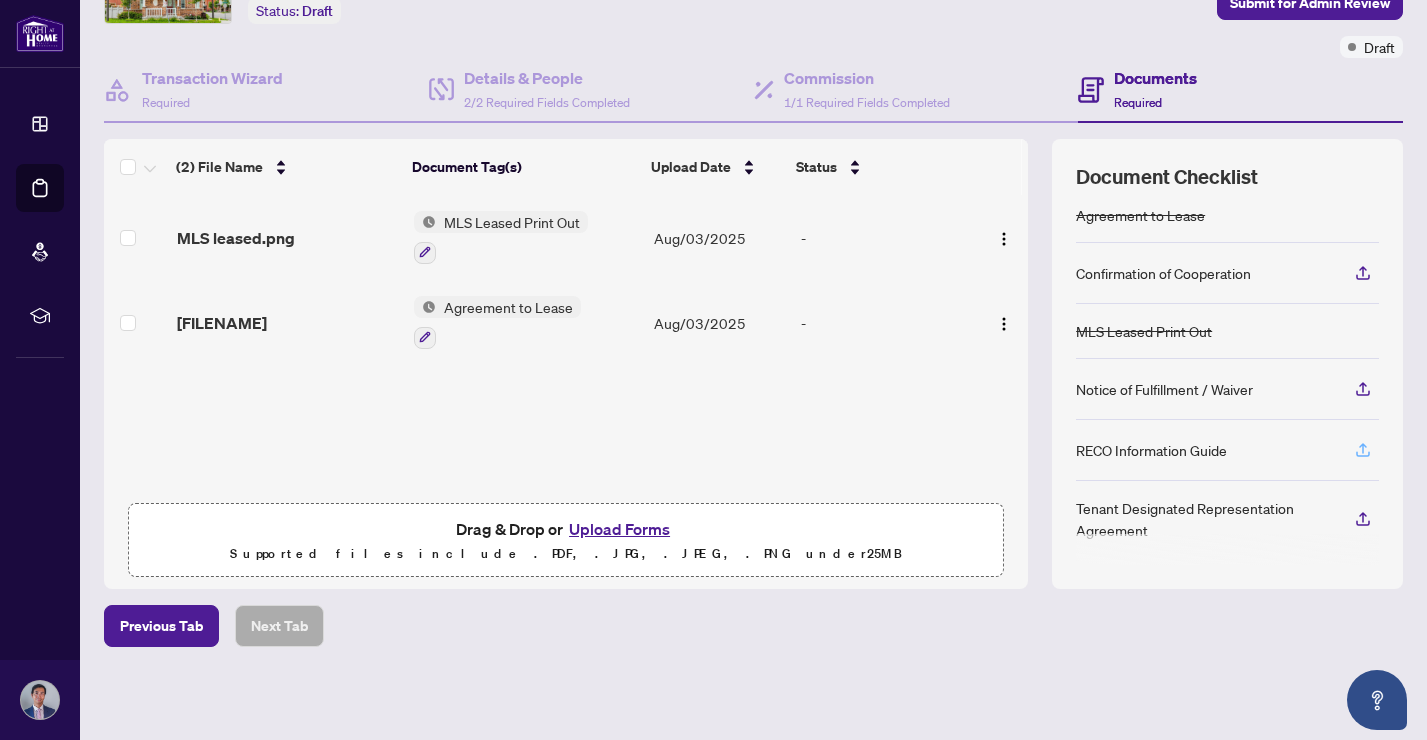 click 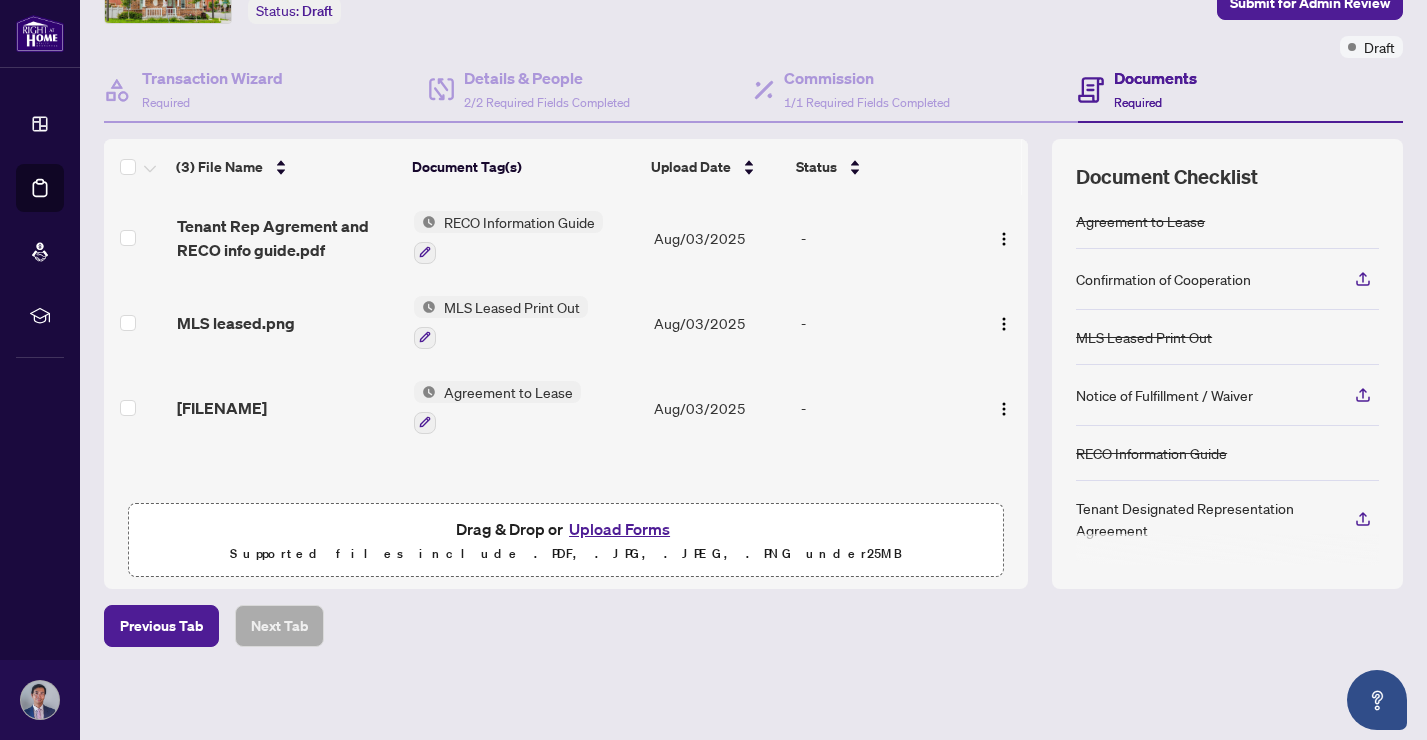 scroll, scrollTop: 5, scrollLeft: 0, axis: vertical 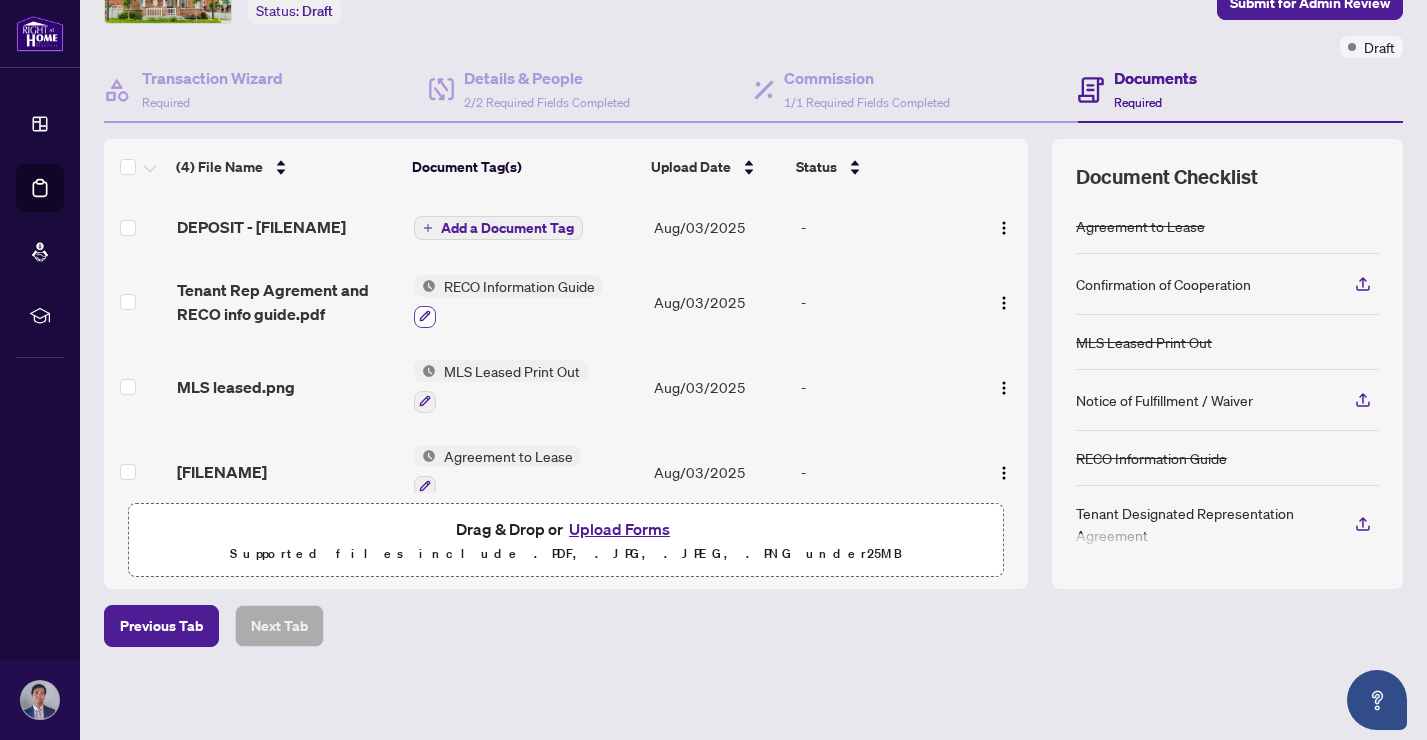 click 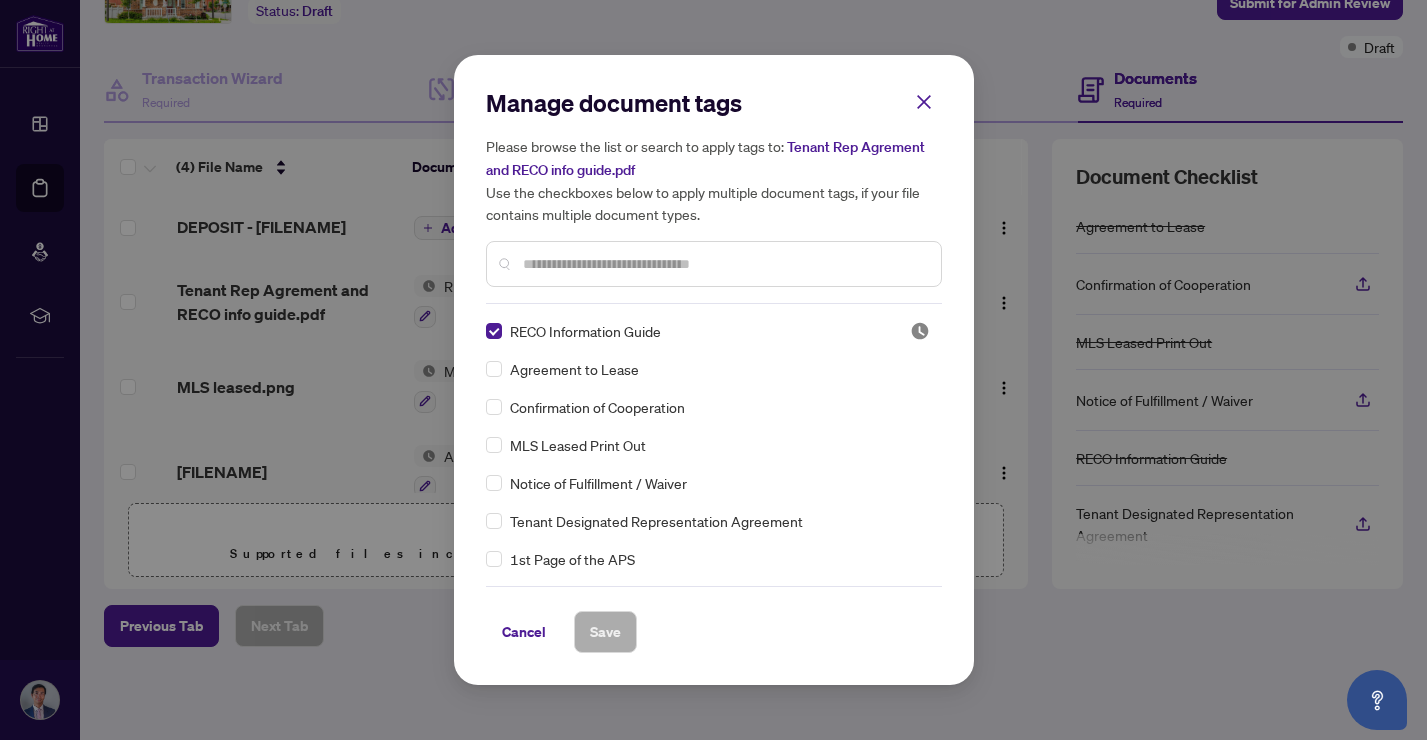 click on "Manage document tags Please browse the list or search to apply tags to:   Tenant Rep Agrement and RECO info guide.pdf   Use the checkboxes below to apply multiple document tags, if your file contains multiple document types." at bounding box center [714, 195] 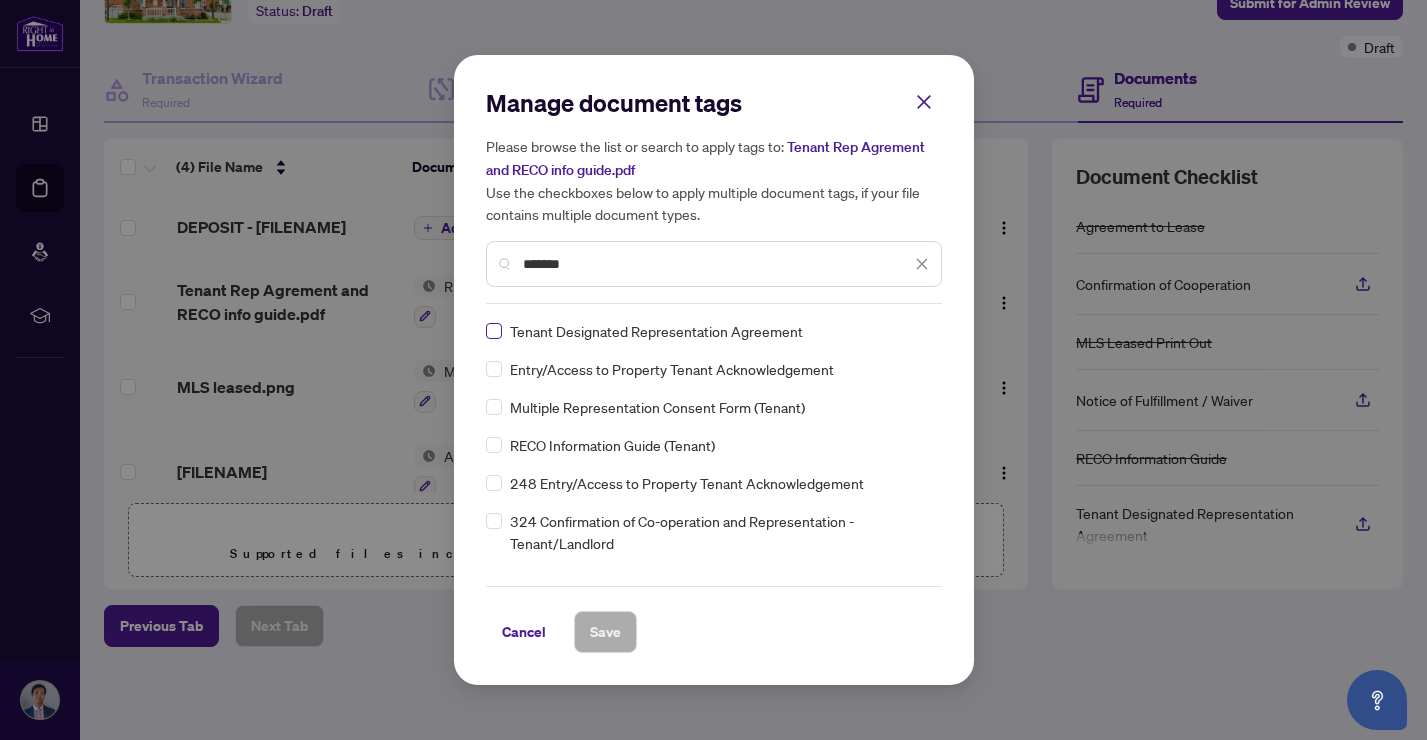 type on "******" 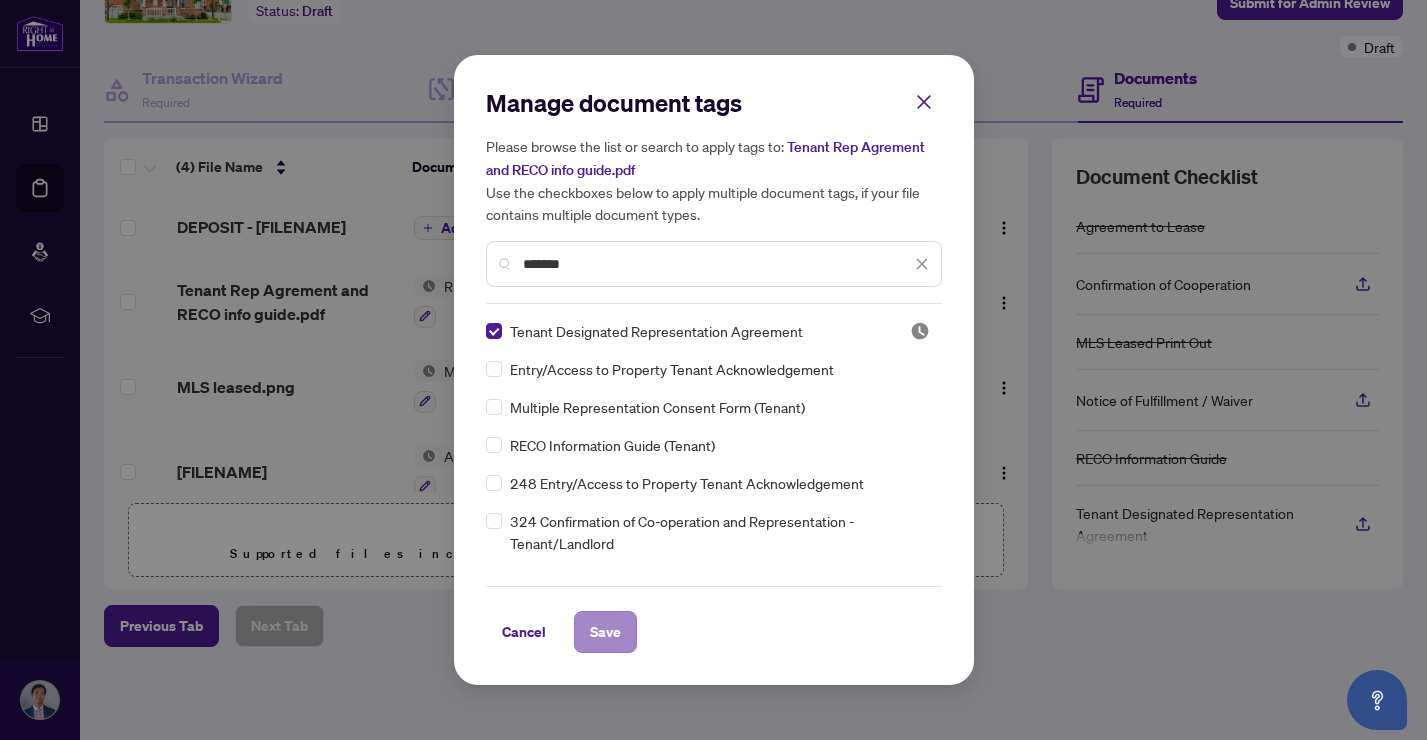 click on "Save" at bounding box center [605, 632] 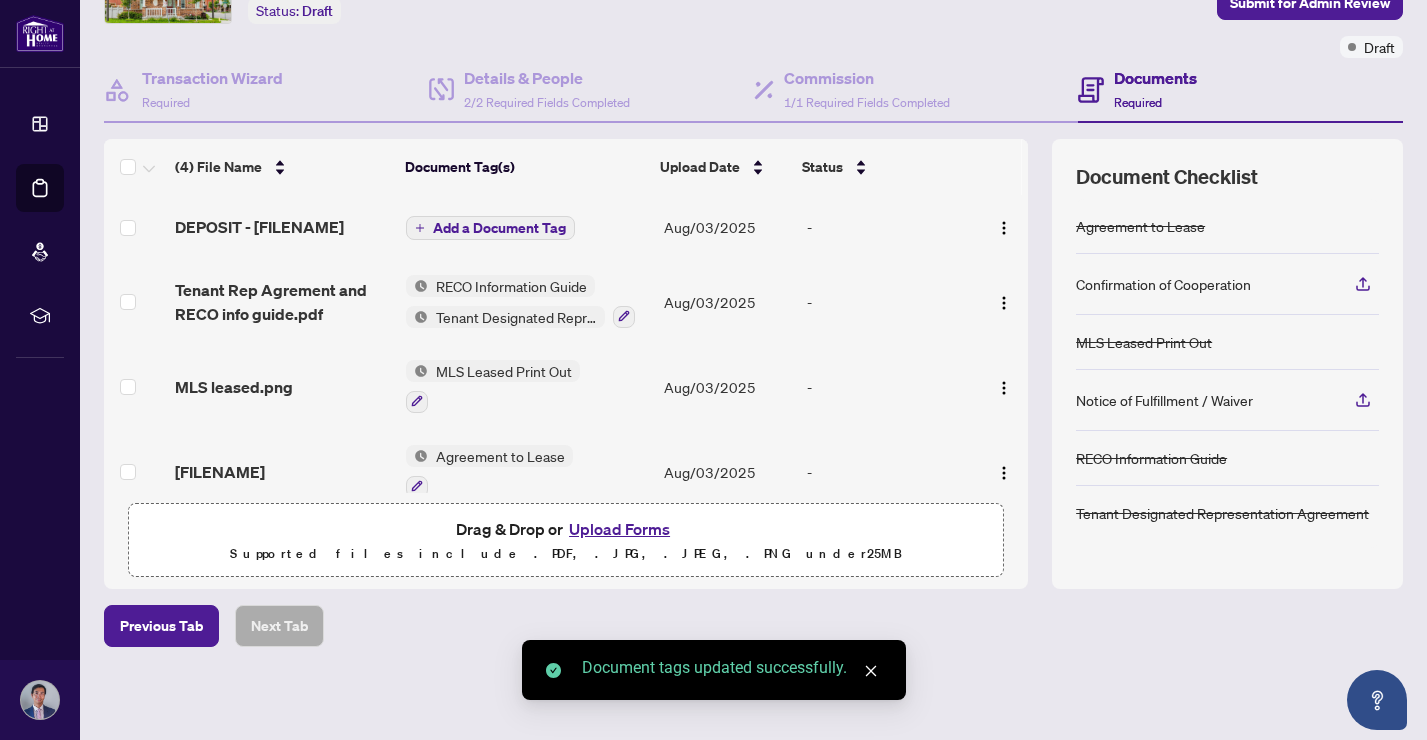 click on "Add a Document Tag" at bounding box center (499, 228) 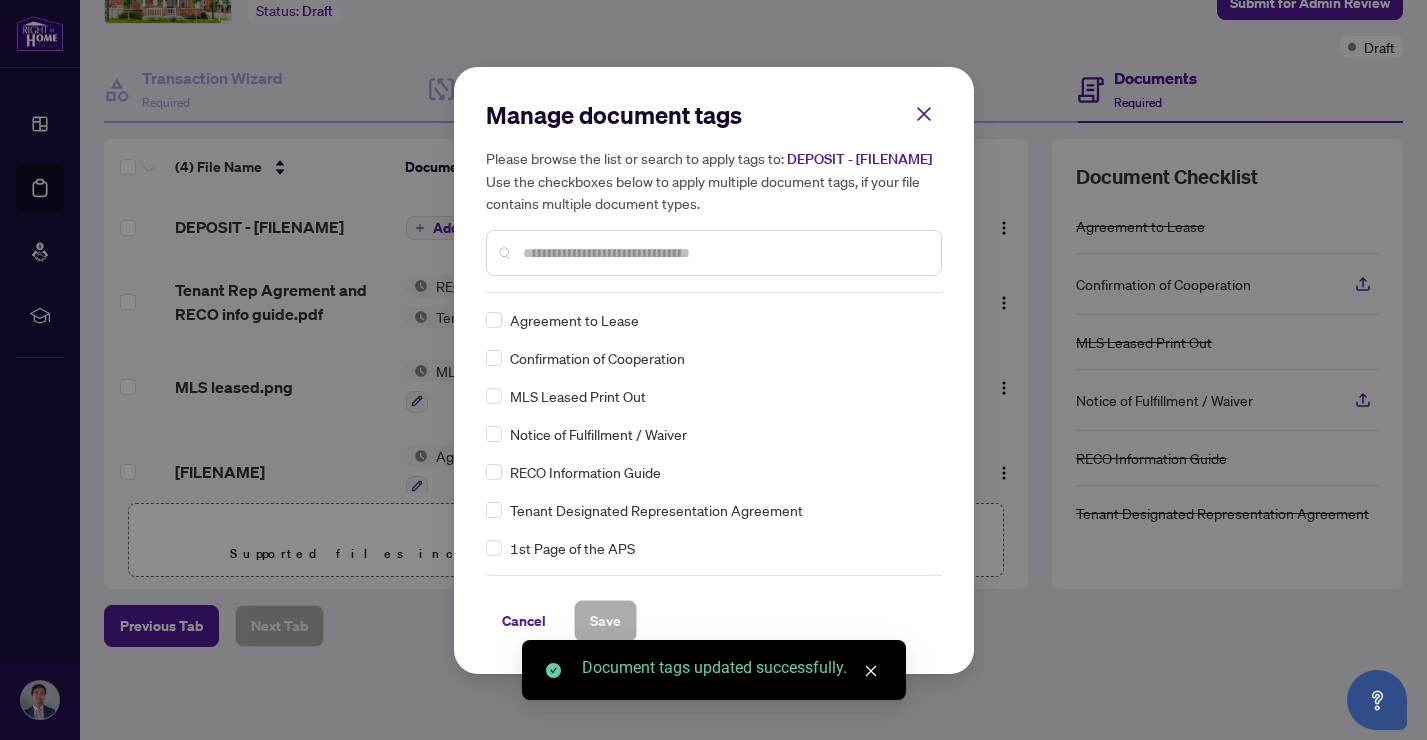 click on "Manage document tags Please browse the list or search to apply tags to:   DEPOSIT - [FILENAME]   Use the checkboxes below to apply multiple document tags, if your file contains multiple document types.   Agreement to Lease Confirmation of Cooperation MLS Leased Print Out Notice of Fulfillment / Waiver RECO Information Guide Tenant Designated Representation Agreement 1st Page of the APS Advance Paperwork Agent Correspondence Agreement of Assignment of Purchase and Sale Agreement of Purchase and Sale Agreement to Cooperate /Broker Referral Articles of Incorporation Back to Vendor Letter Belongs to Another Transaction Builder's Consent Buyer Designated Representation Agreement Buyer Designated Representation Agreement Buyers Lawyer Information Certificate of Estate Trustee(s) Client Refused to Sign Closing Date Change Co-op Brokerage Commission Statement Co-op EFT Co-operating Indemnity Agreement Commission Adjustment Commission Agreement Commission Calculation Commission Statement Sent Duplicate" at bounding box center [714, 370] 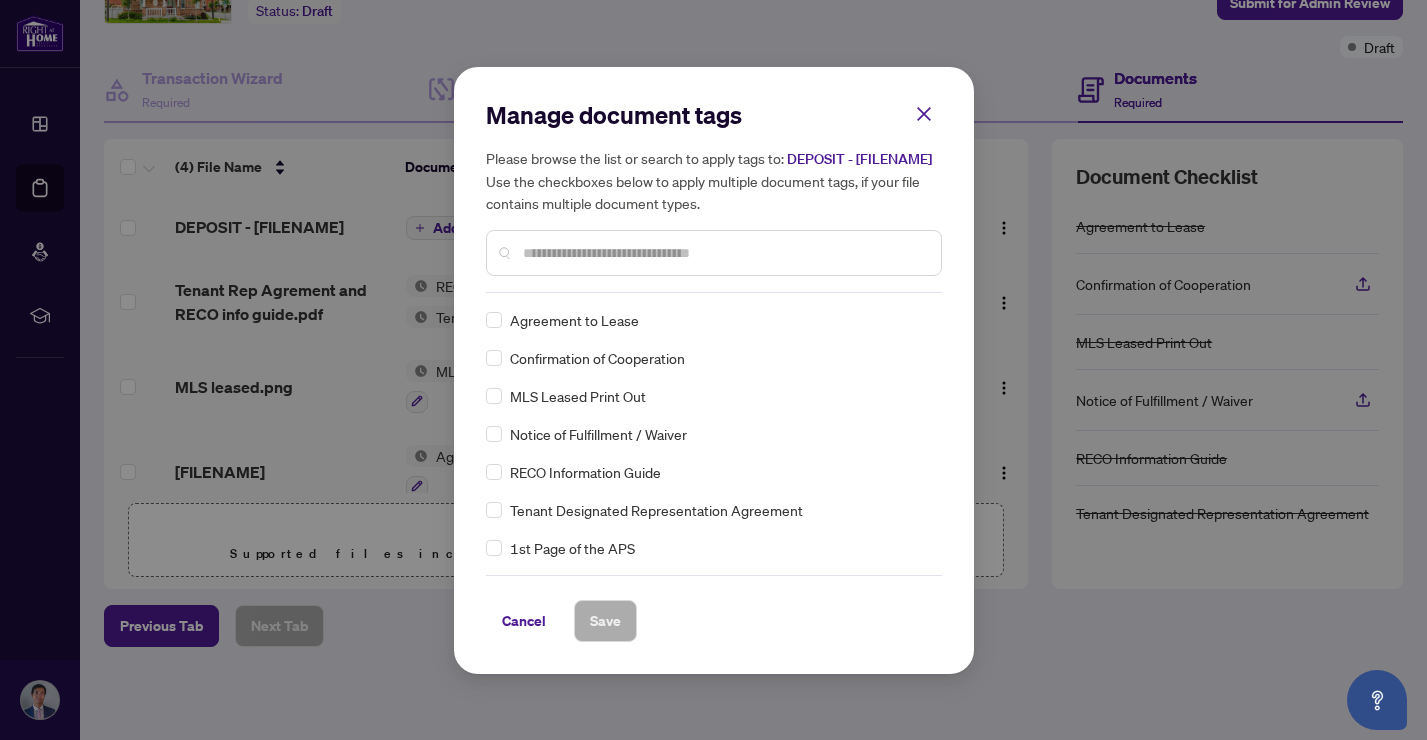 click at bounding box center [724, 253] 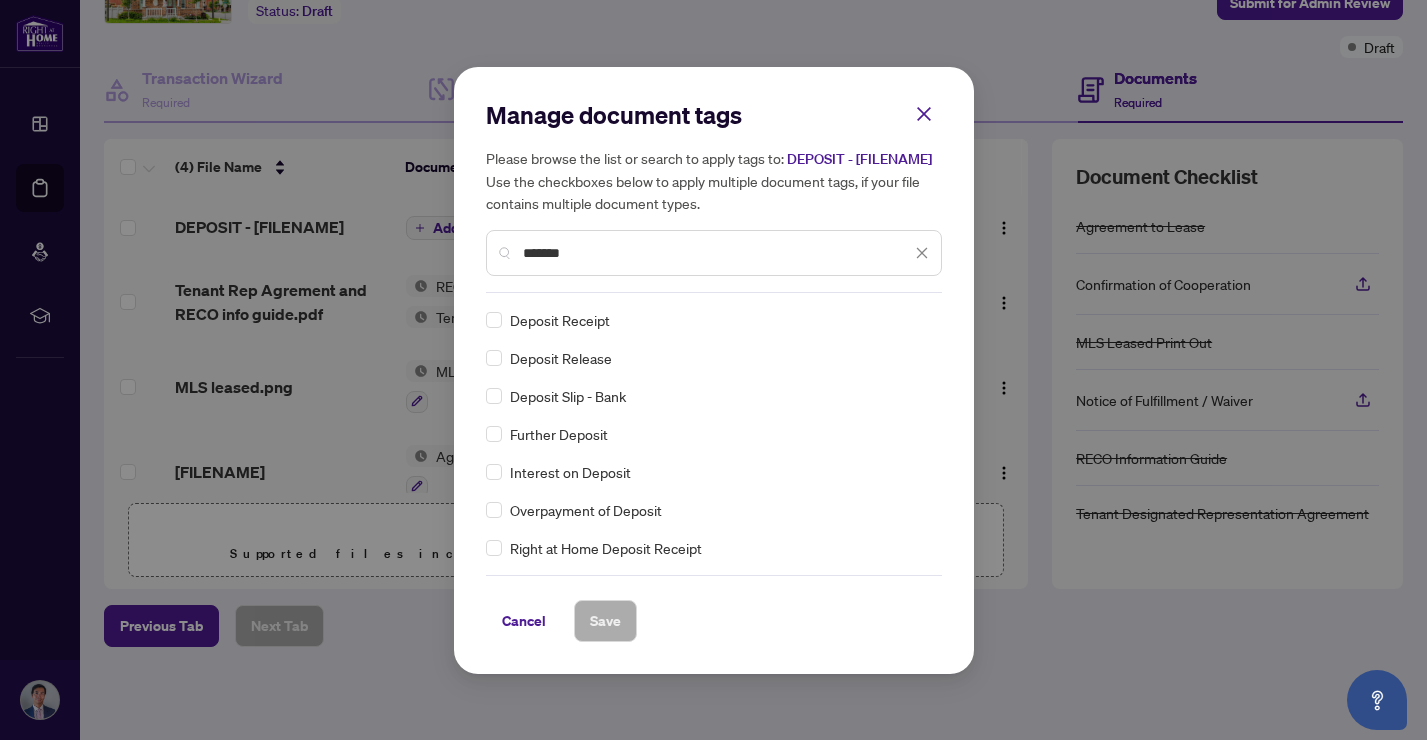 scroll, scrollTop: 114, scrollLeft: 0, axis: vertical 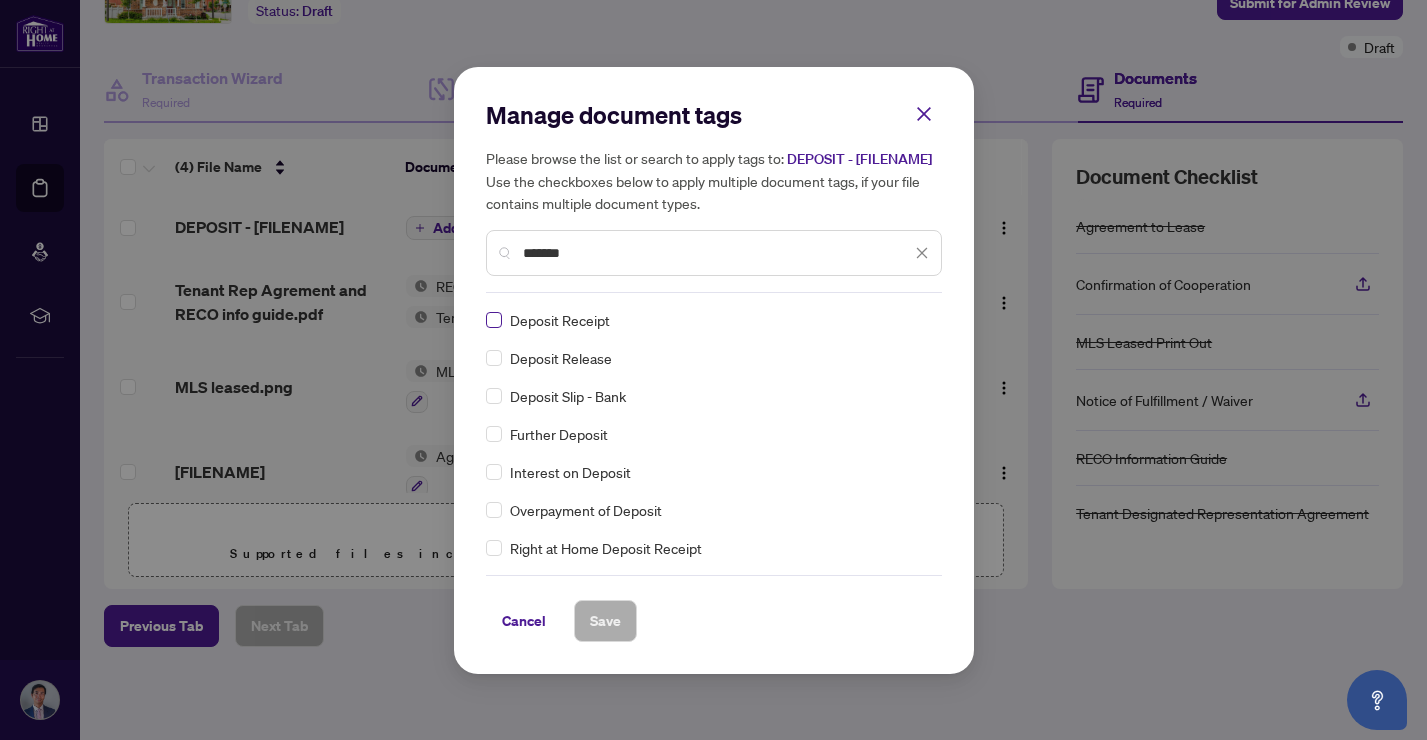 type on "*******" 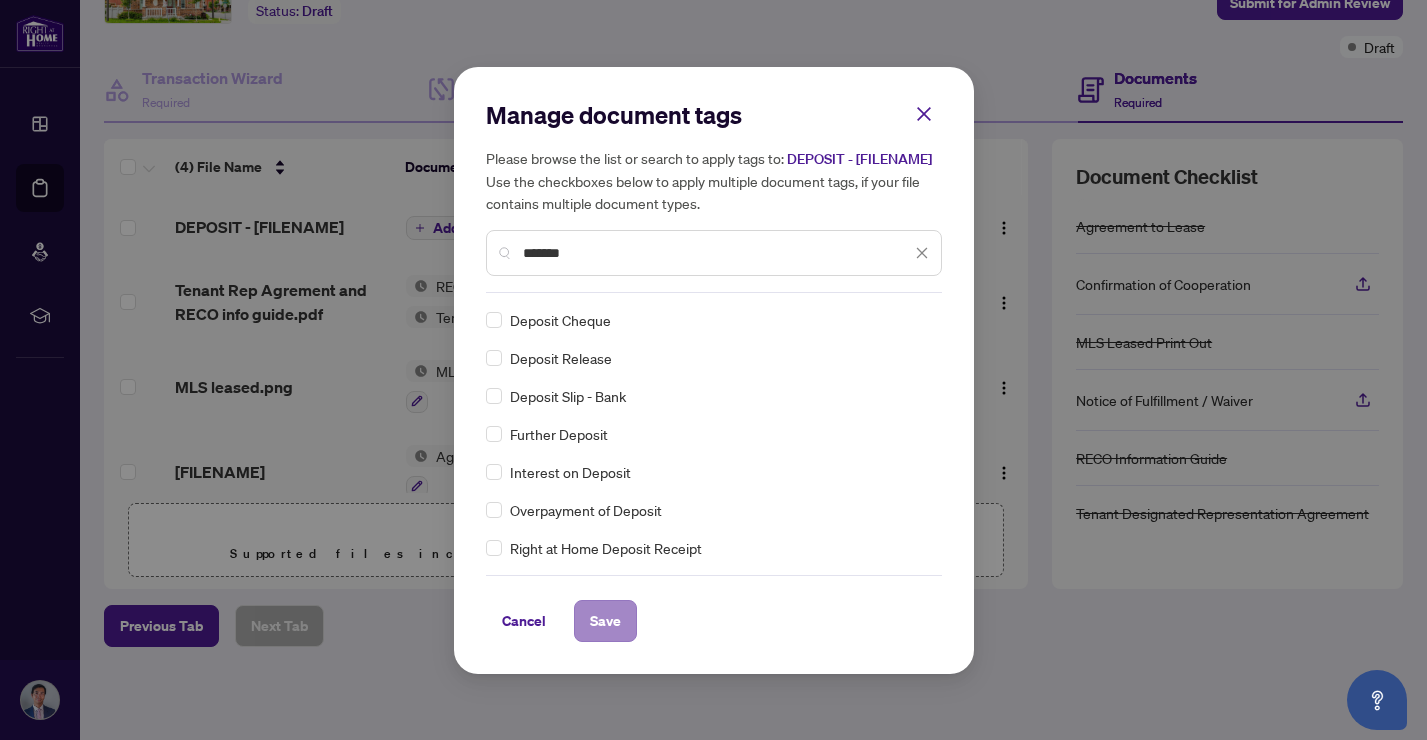 scroll, scrollTop: 114, scrollLeft: 0, axis: vertical 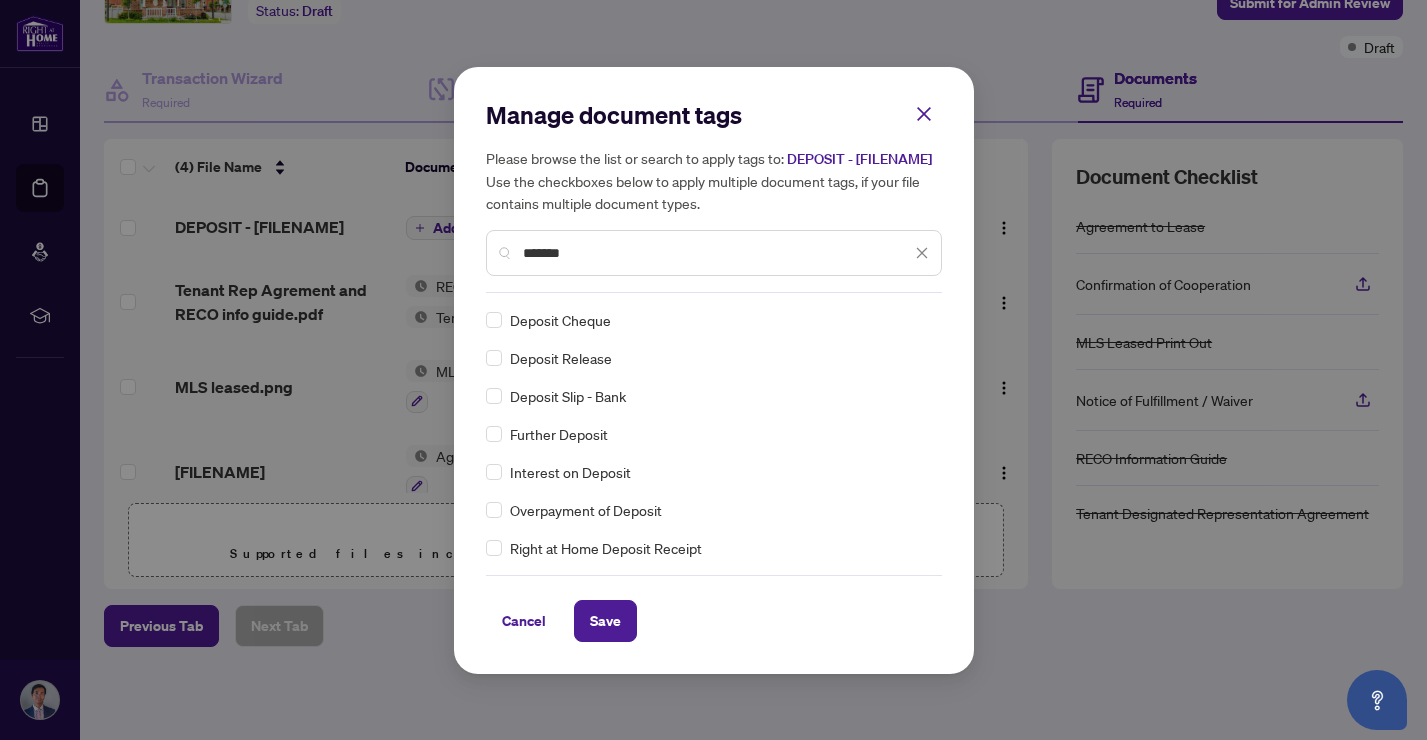click on "Manage document tags Please browse the list or search to apply tags to:   DEPOSIT - [FILENAME]   Use the checkboxes below to apply multiple document tags, if your file contains multiple document types.   ******* Copy of Deposit Type Deposit Amount Deposit Cheque Deposit Receipt Deposit Release Deposit Slip - Bank Further Deposit Interest on Deposit Overpayment of Deposit Right at Home Deposit Receipt Cancel Save Cancel OK" at bounding box center (714, 370) 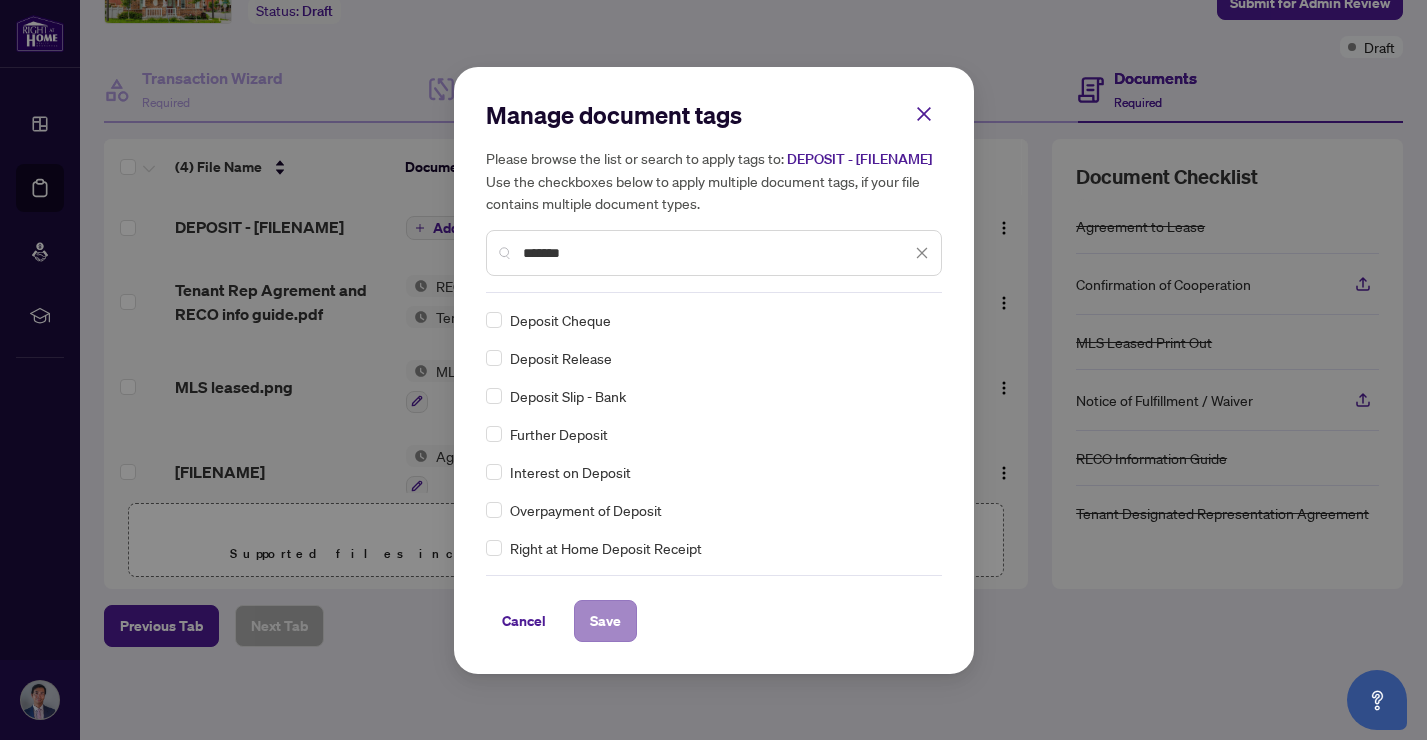 click on "Save" at bounding box center [605, 621] 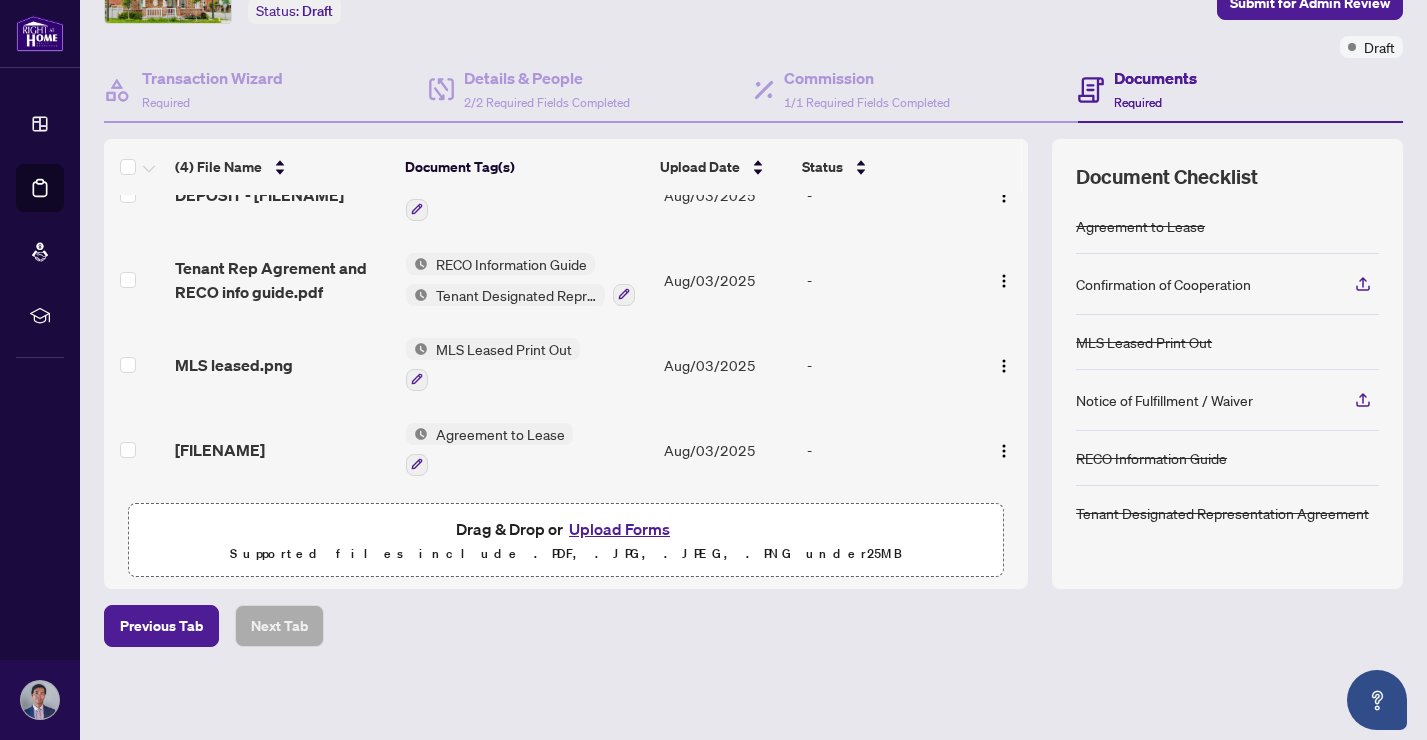 scroll, scrollTop: 49, scrollLeft: 0, axis: vertical 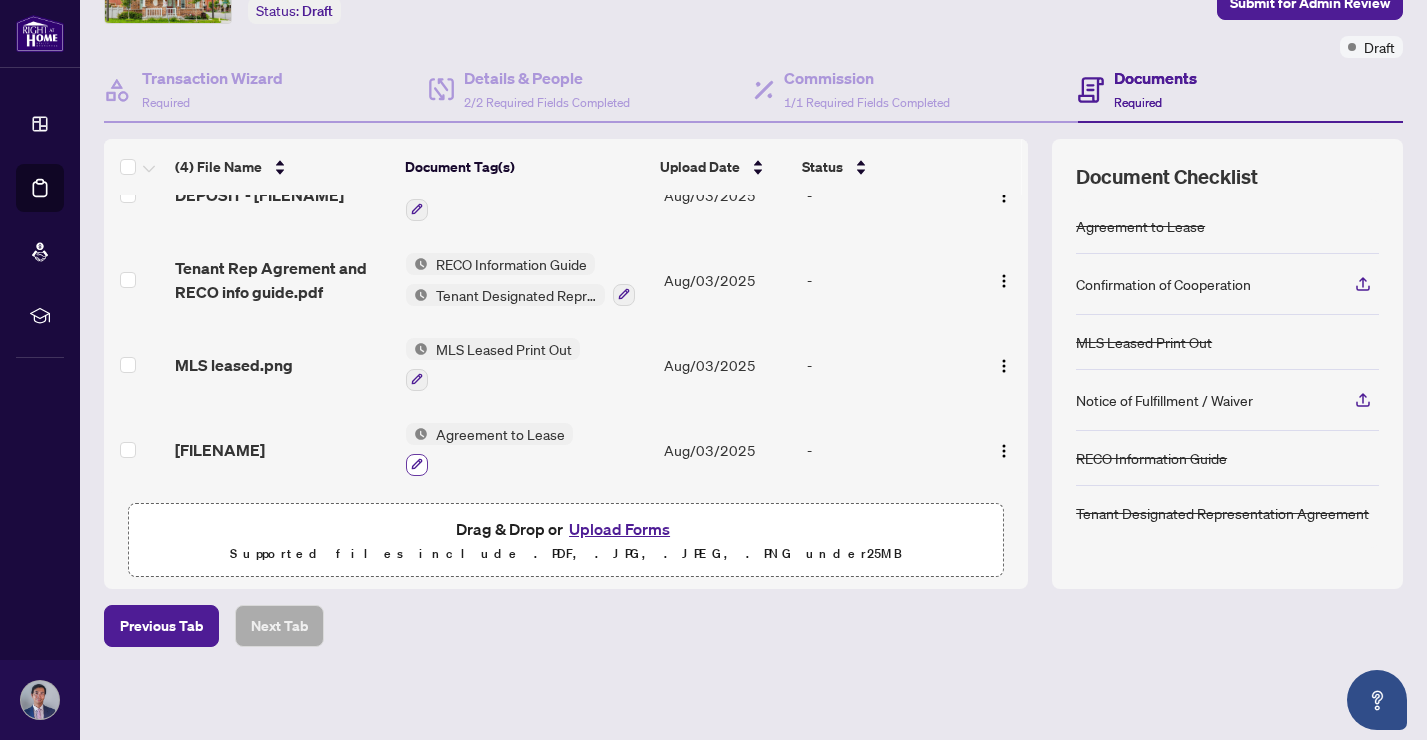 click 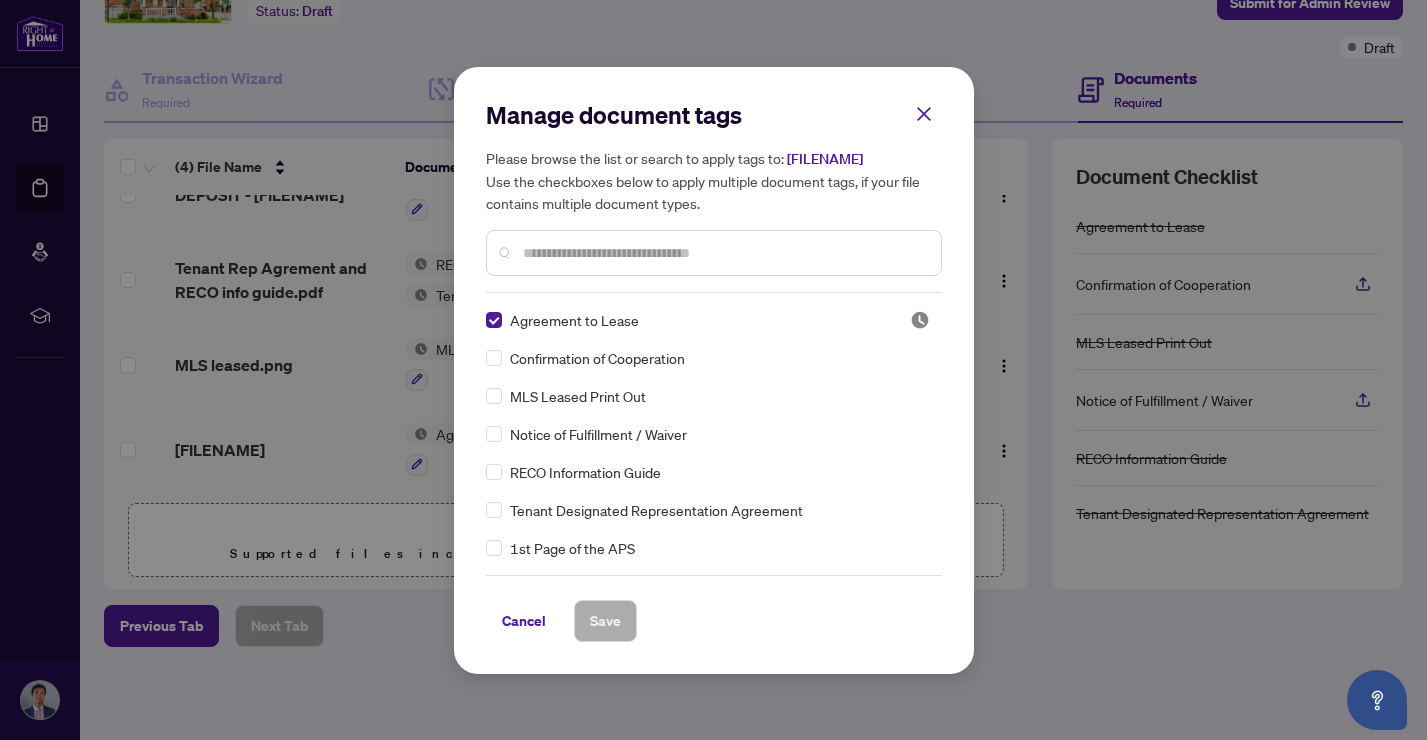 click at bounding box center (724, 253) 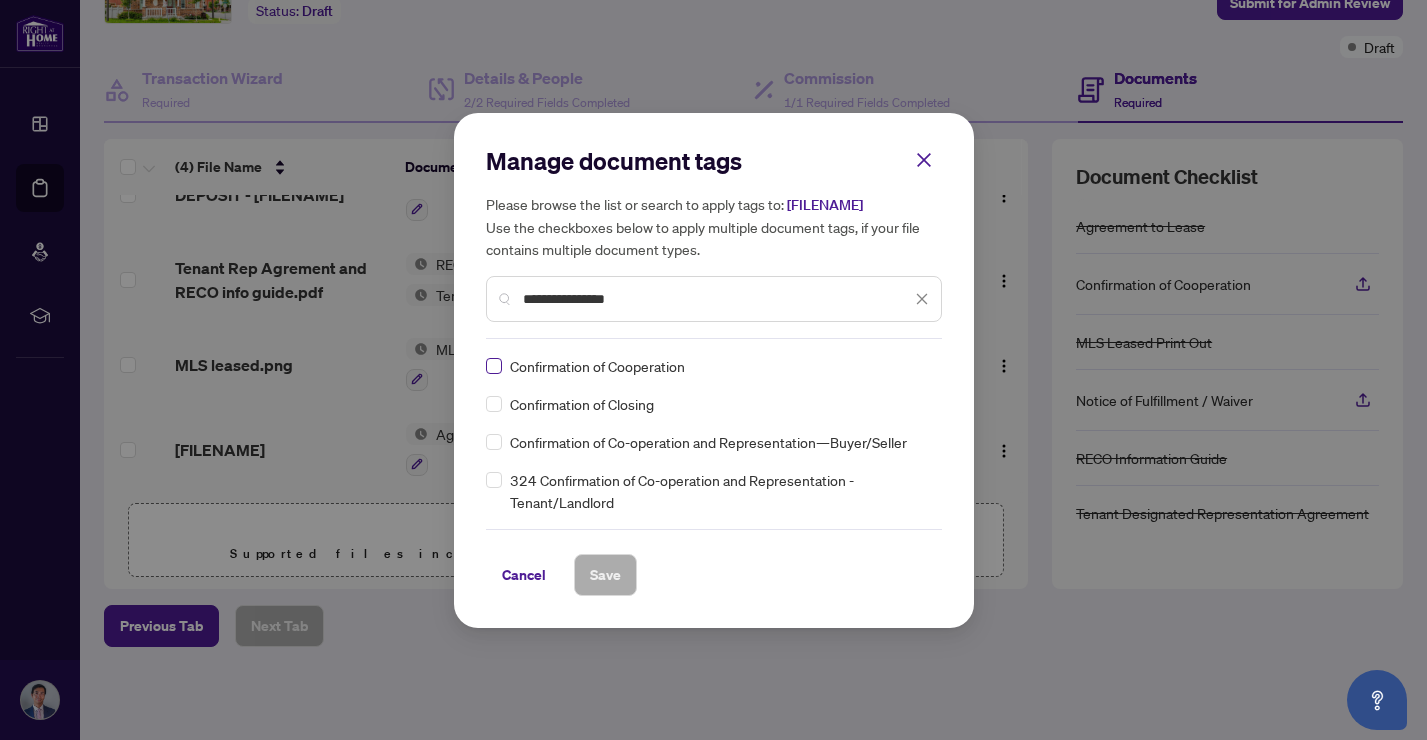 type on "**********" 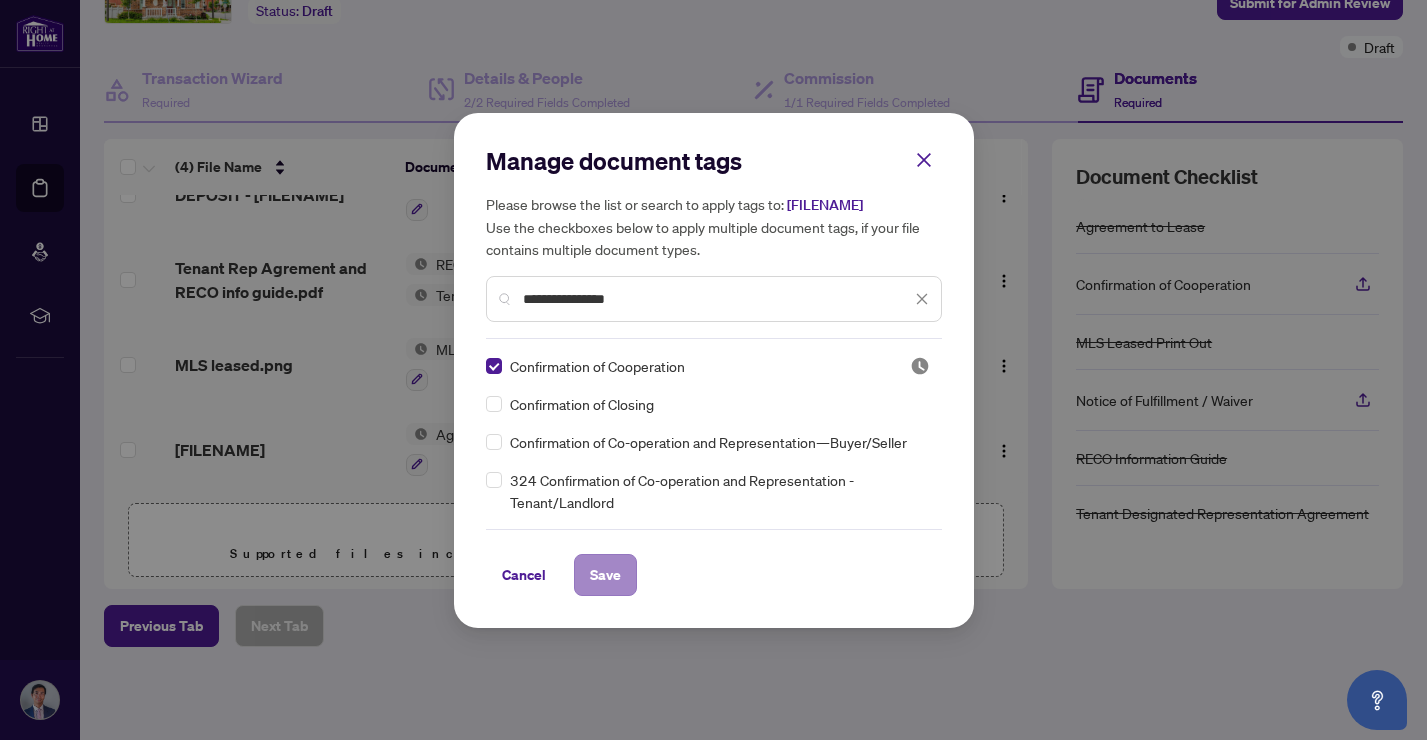 click on "Save" at bounding box center [605, 575] 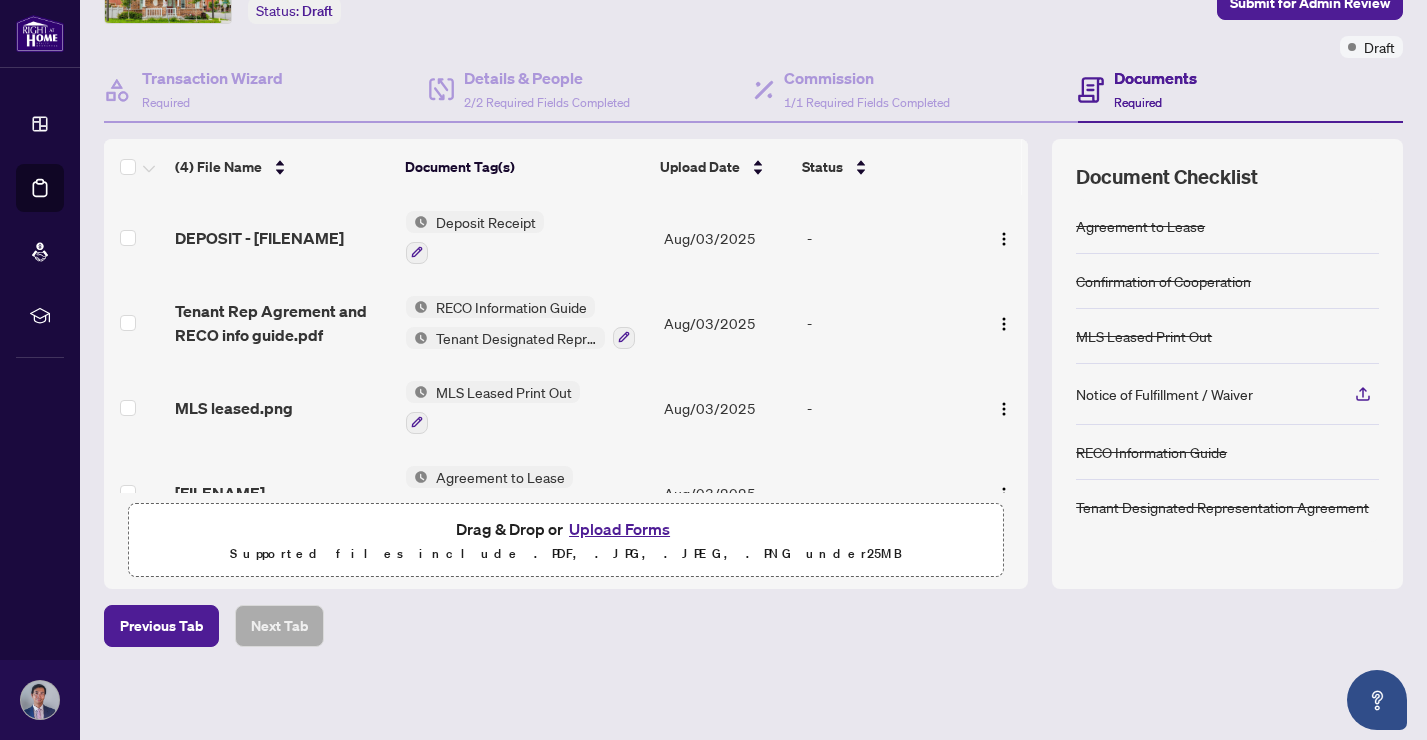 scroll, scrollTop: 0, scrollLeft: 0, axis: both 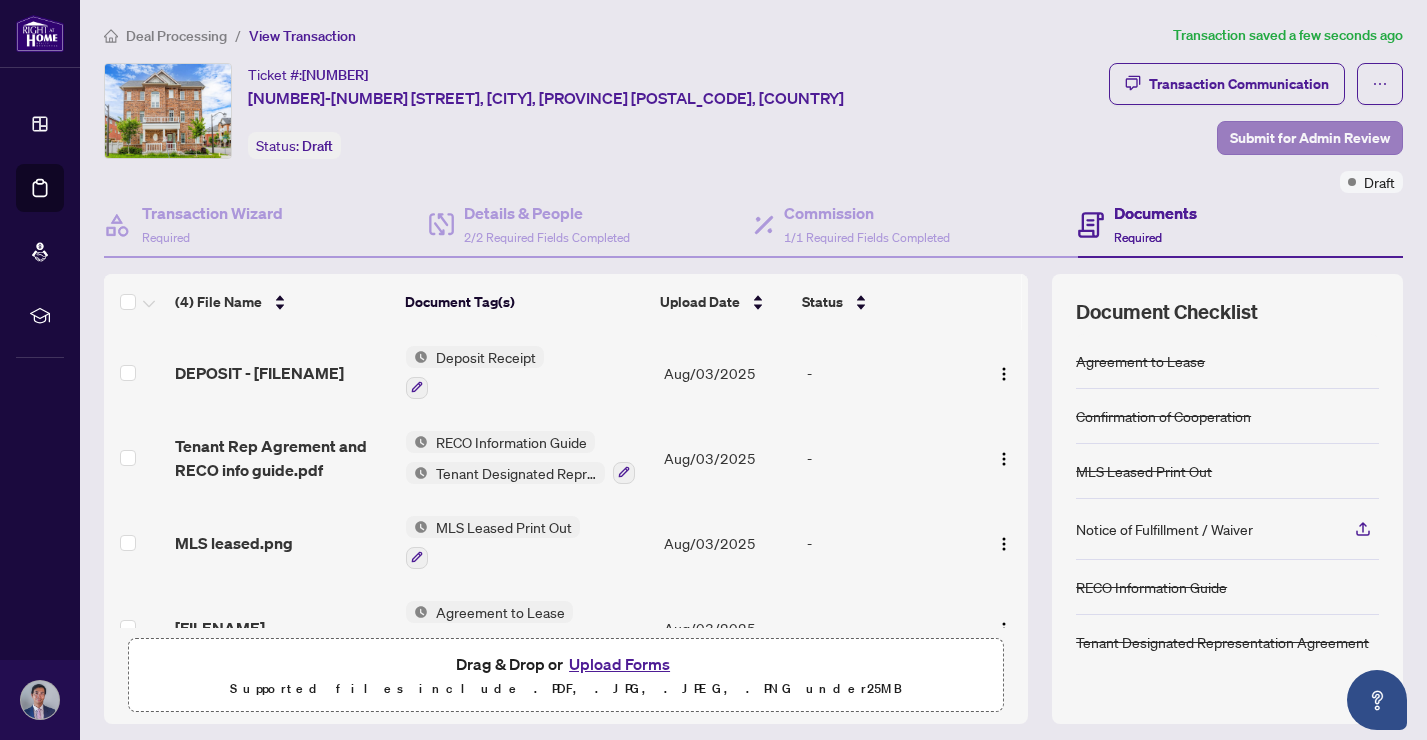 click on "Submit for Admin Review" at bounding box center (1310, 138) 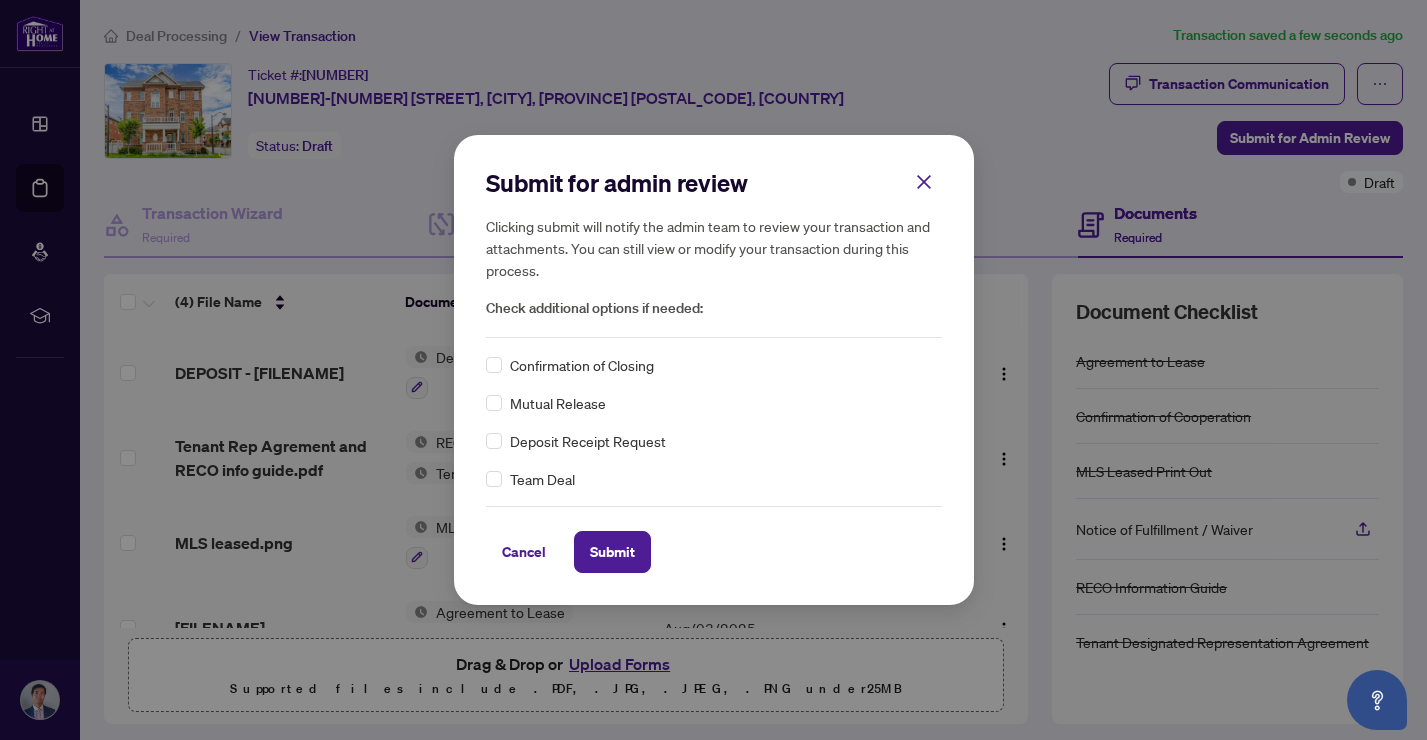 scroll, scrollTop: 0, scrollLeft: 0, axis: both 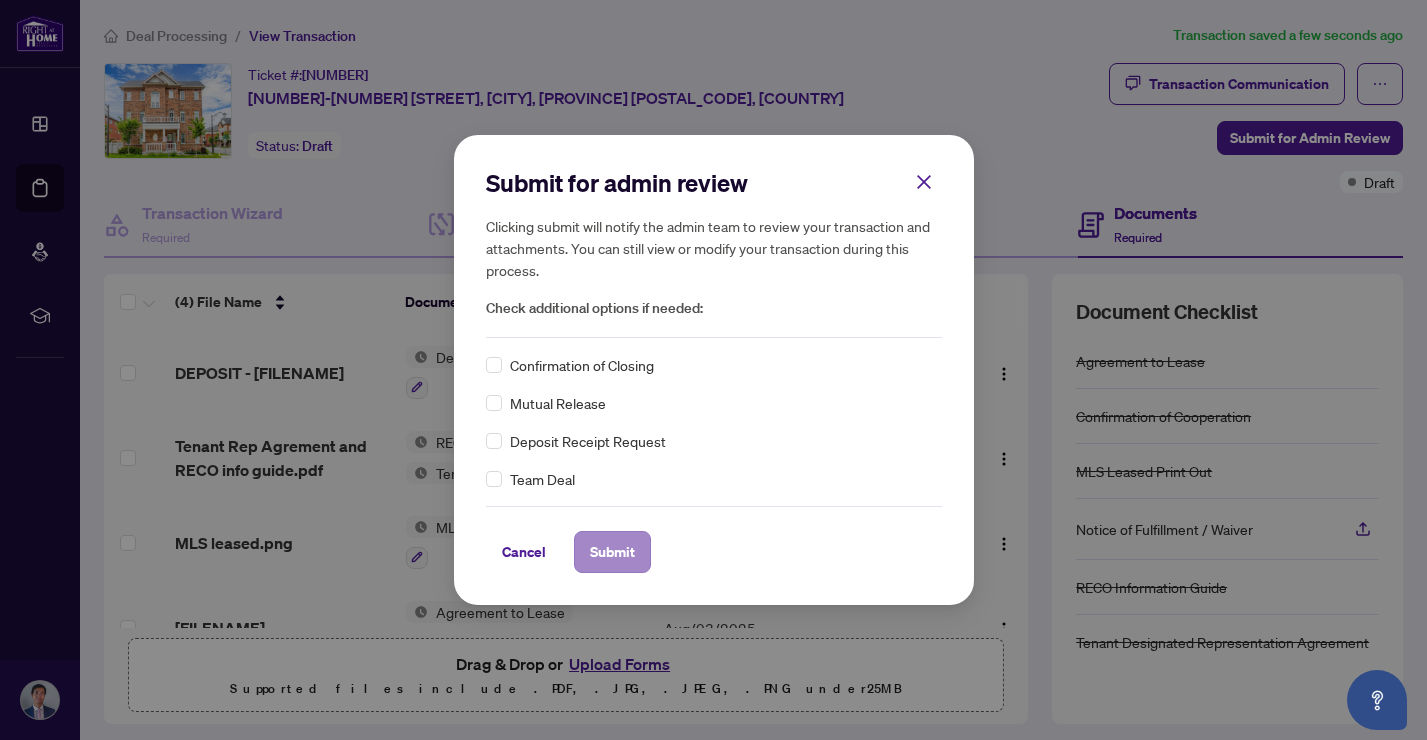 click on "Submit" at bounding box center (612, 552) 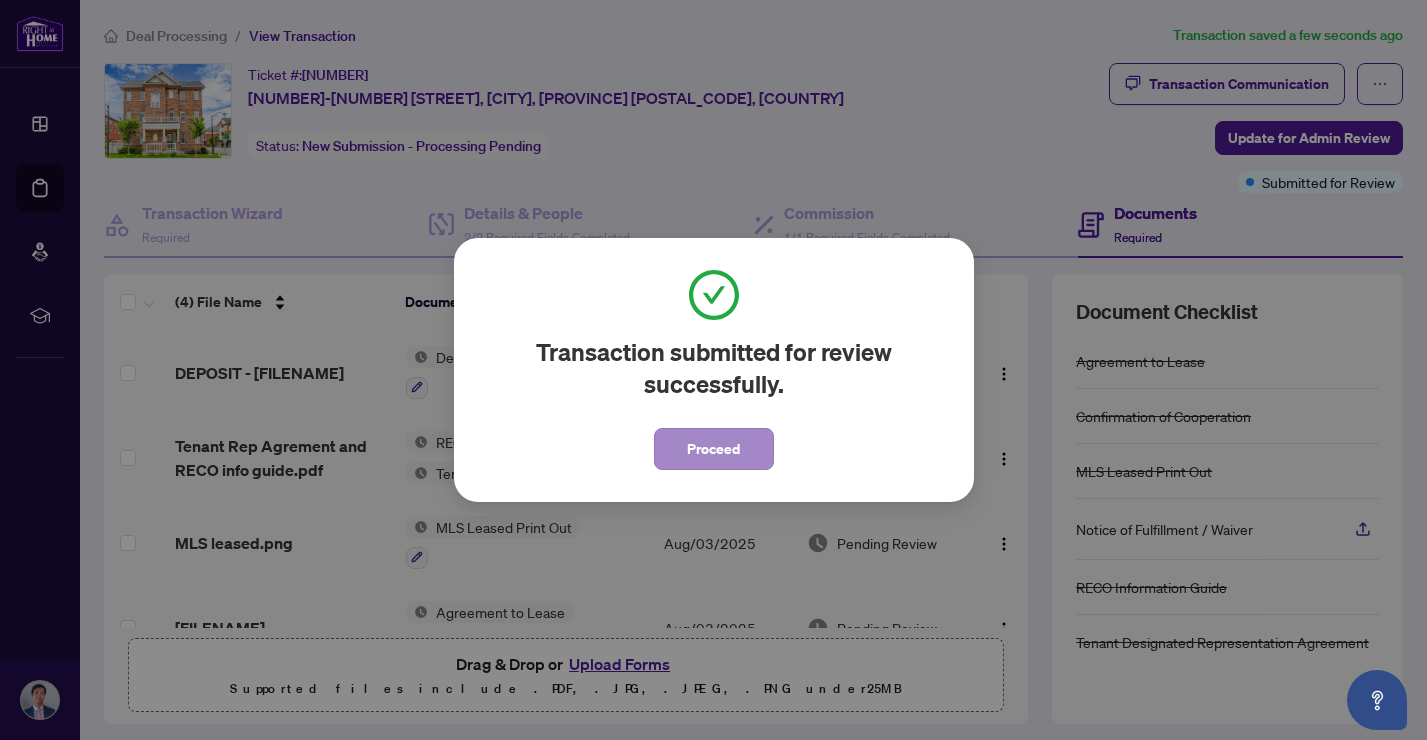 click on "Proceed" at bounding box center [713, 449] 